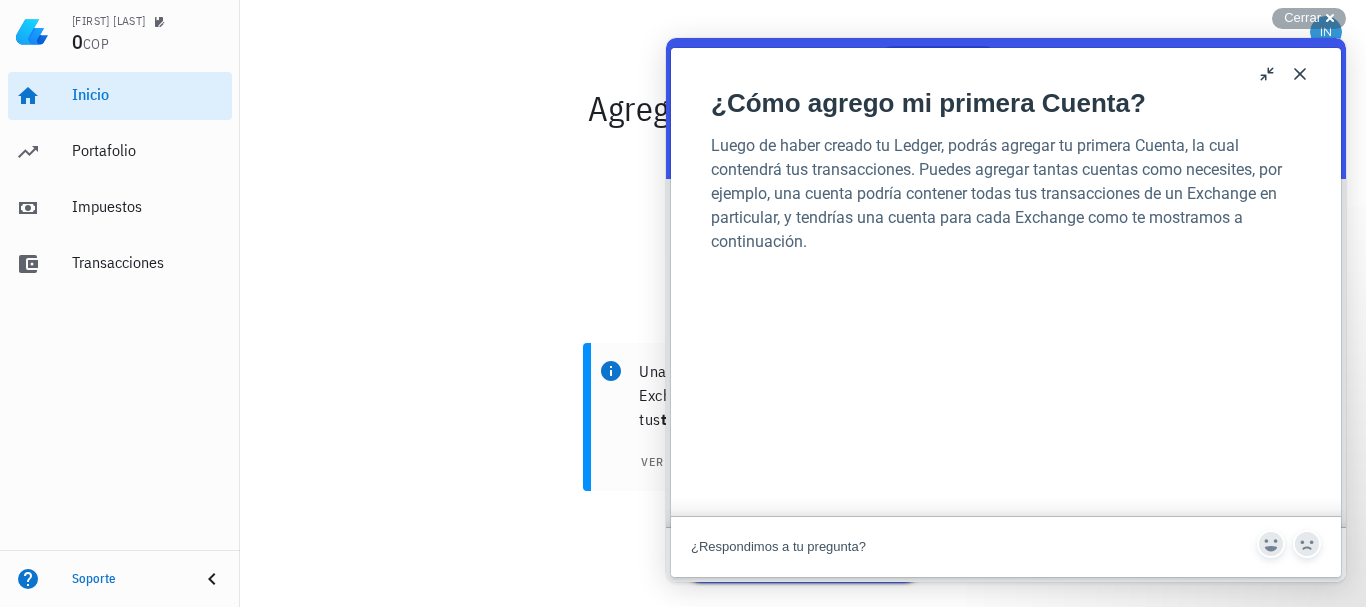 scroll, scrollTop: 0, scrollLeft: 0, axis: both 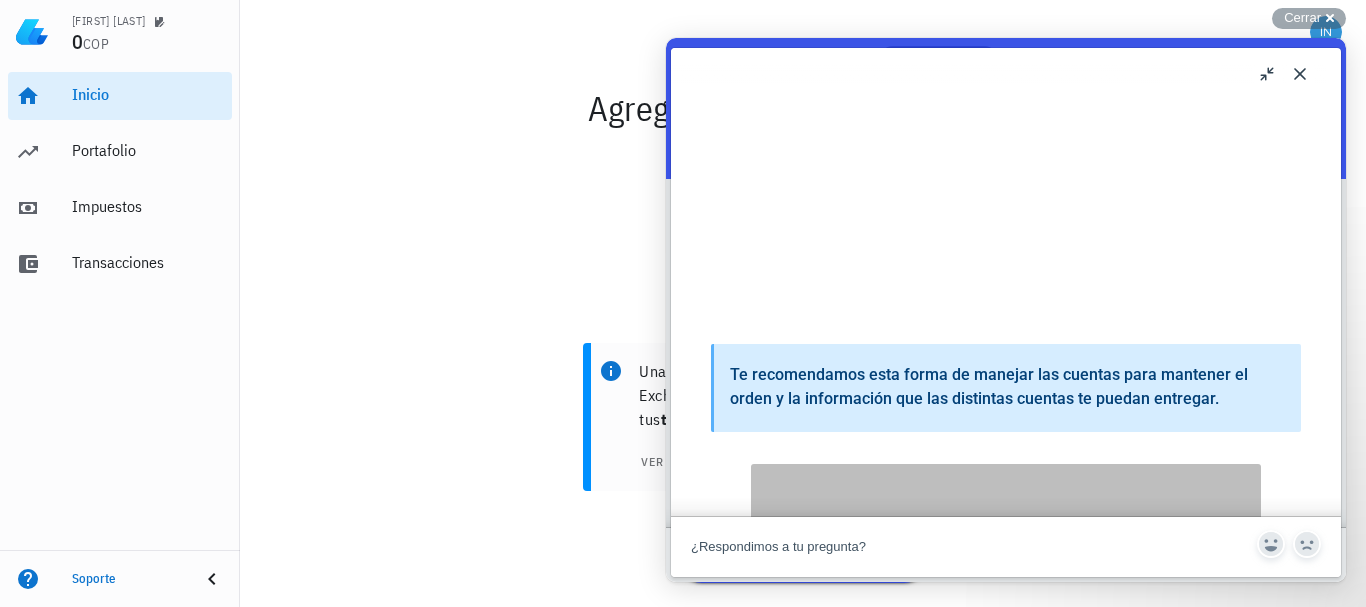 click on "Cómo agrego mi primera Cuenta? Cómo agrego mi primera Cuenta? Open in a new window Luego de haber creado tu Ledger, podrás agregar tu primera Cuenta, la cual contendrá tus transacciones. Puedes agregar tantas cuentas como necesites, por ejemplo, una cuenta podría contener todas tus transacciones de un Exchange en particular, y tendrías una cuenta para cada Exchange como te mostramos a continuación.
Te recomendamos esta forma de manejar las cuentas para mantener el orden y la información que las distintas cuentas te puedan entregar.
Agrega tu primera cuenta
También podrás  conectar una API  directamente al agregar la cuenta, pero esto lo veremos luego.
Conoce más revisando los artículos relacionados acá abajo ⬇️ Artículos Relacionados ¿Cómo empiezo? ¿Cómo creo mi primer Ledger? ¿Cómo agrego mi primera Transacción? ¿Qué es una Cuenta? ¿Cómo edito una cuenta?" at bounding box center [1006, 282] 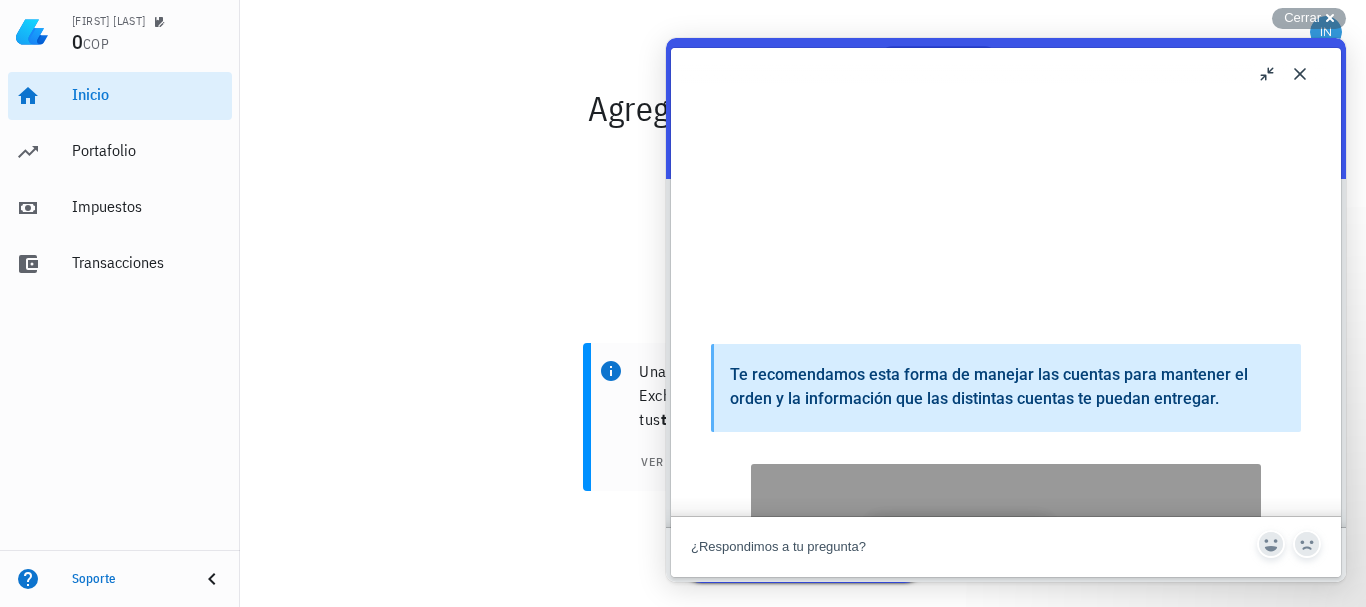 click on "Close" at bounding box center (1300, 74) 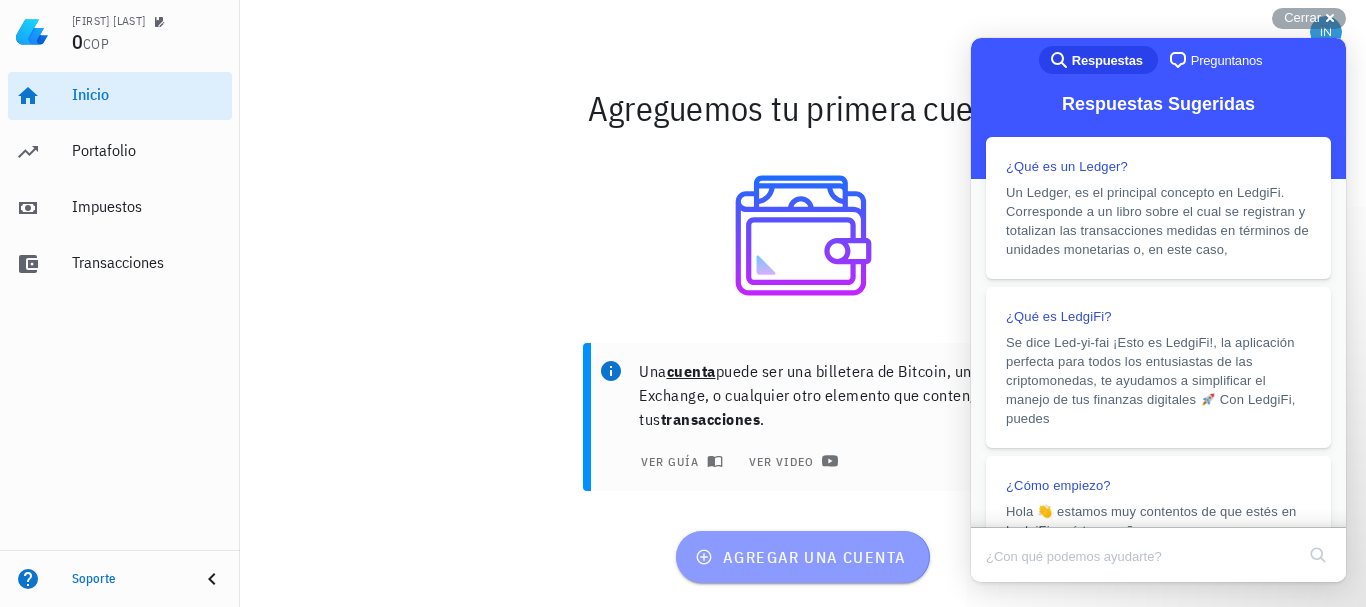 click on "agregar una cuenta" at bounding box center [802, 557] 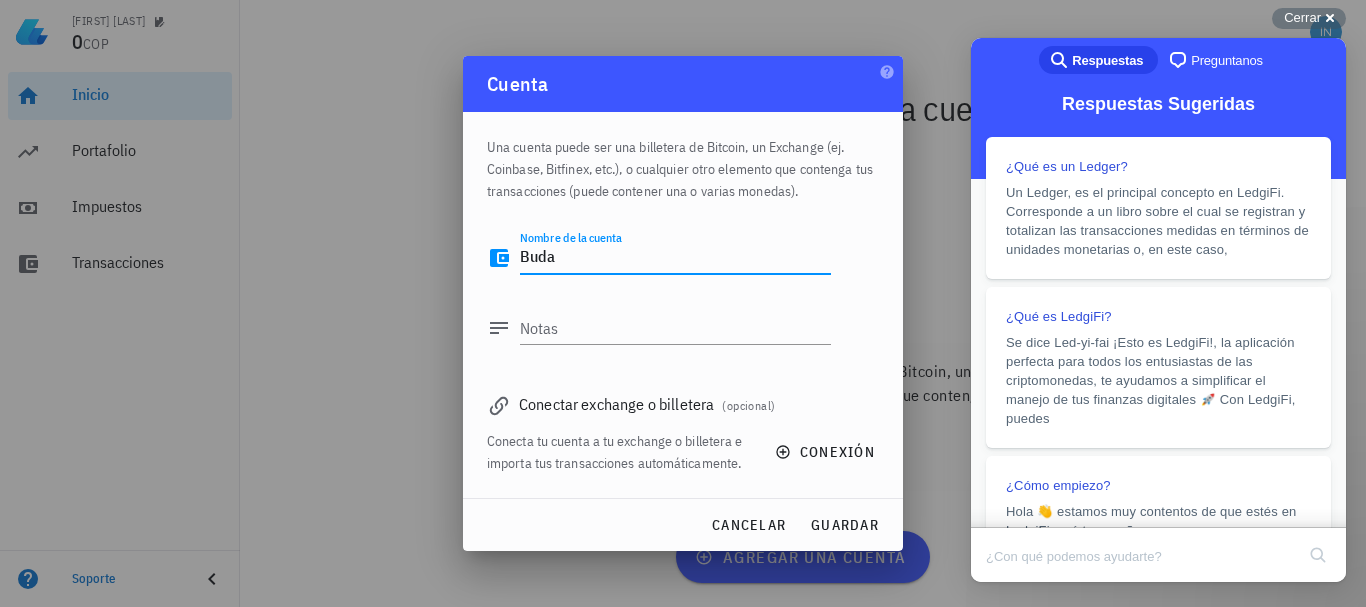 type on "Buda" 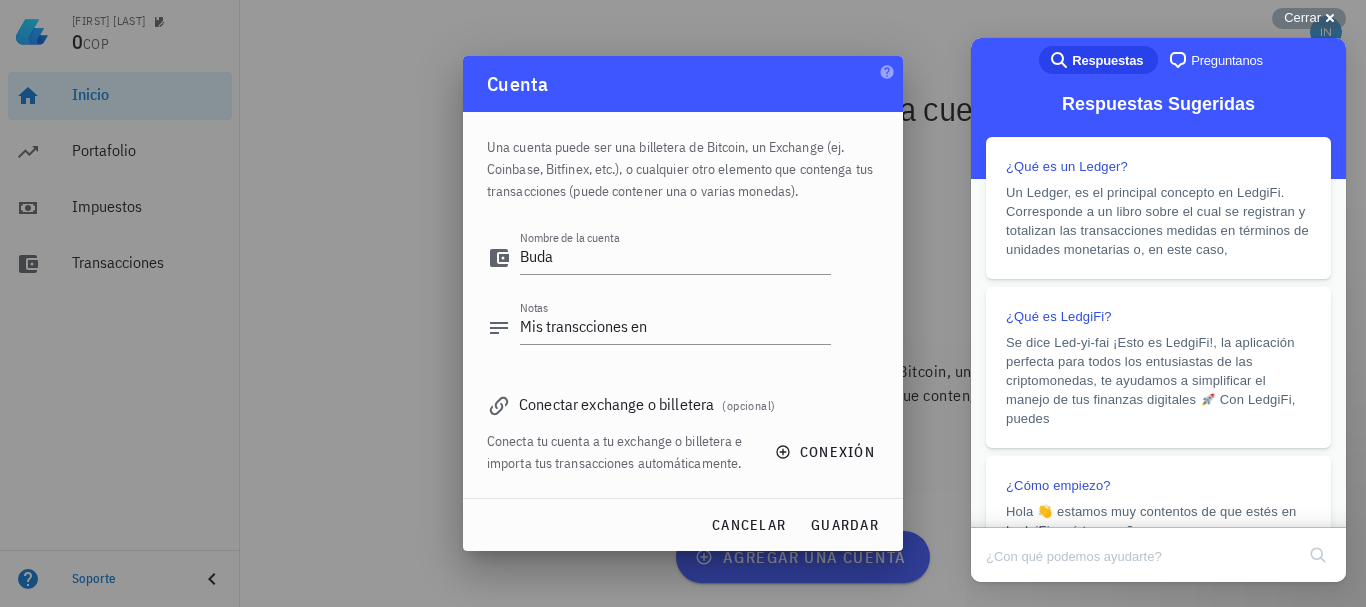 click at bounding box center (683, 303) 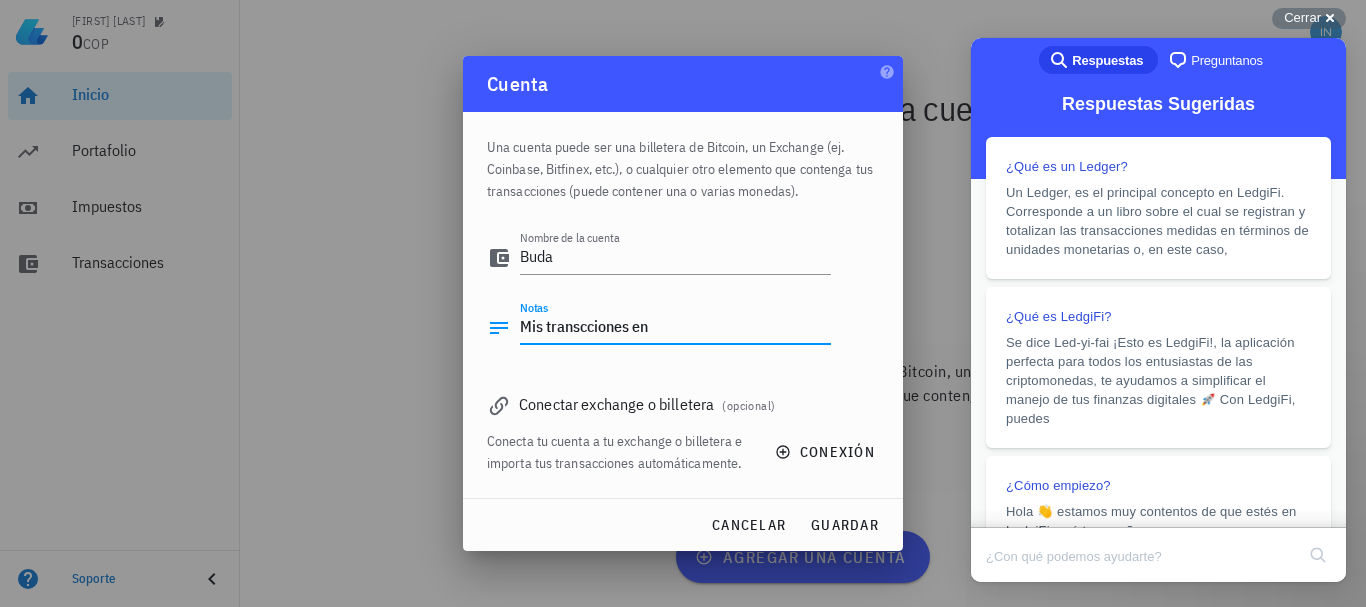 click on "Mis transcciones en" at bounding box center (675, 328) 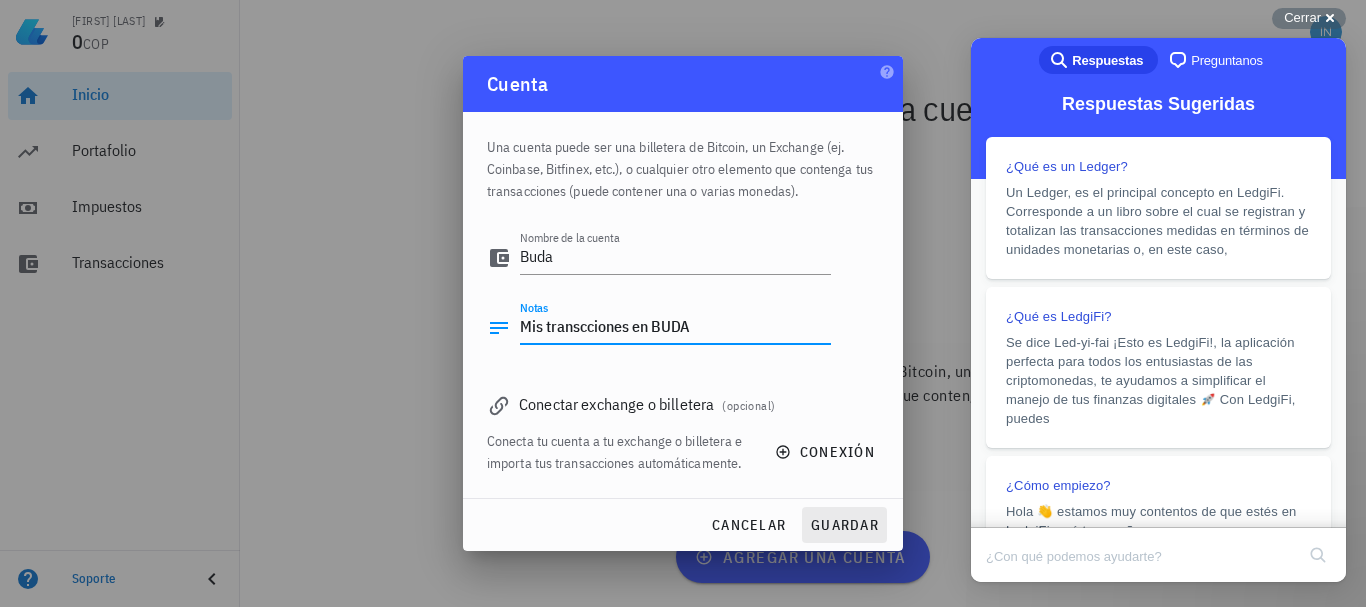 type on "Mis transcciones en BUDA" 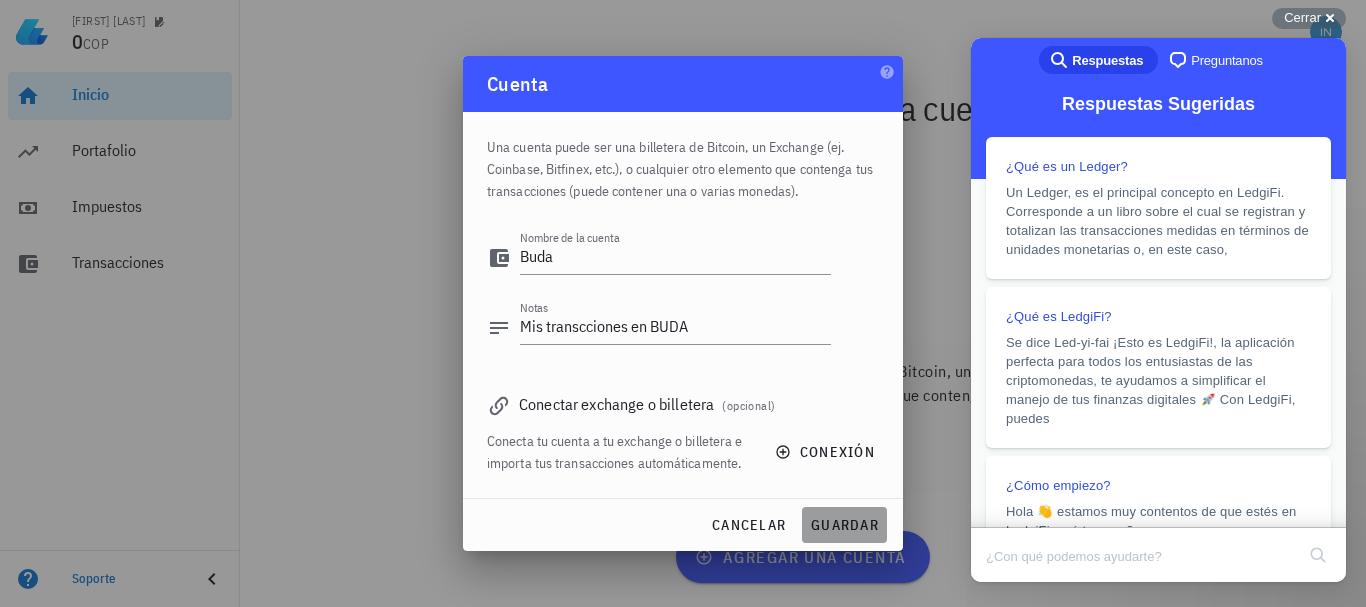click on "guardar" at bounding box center (844, 525) 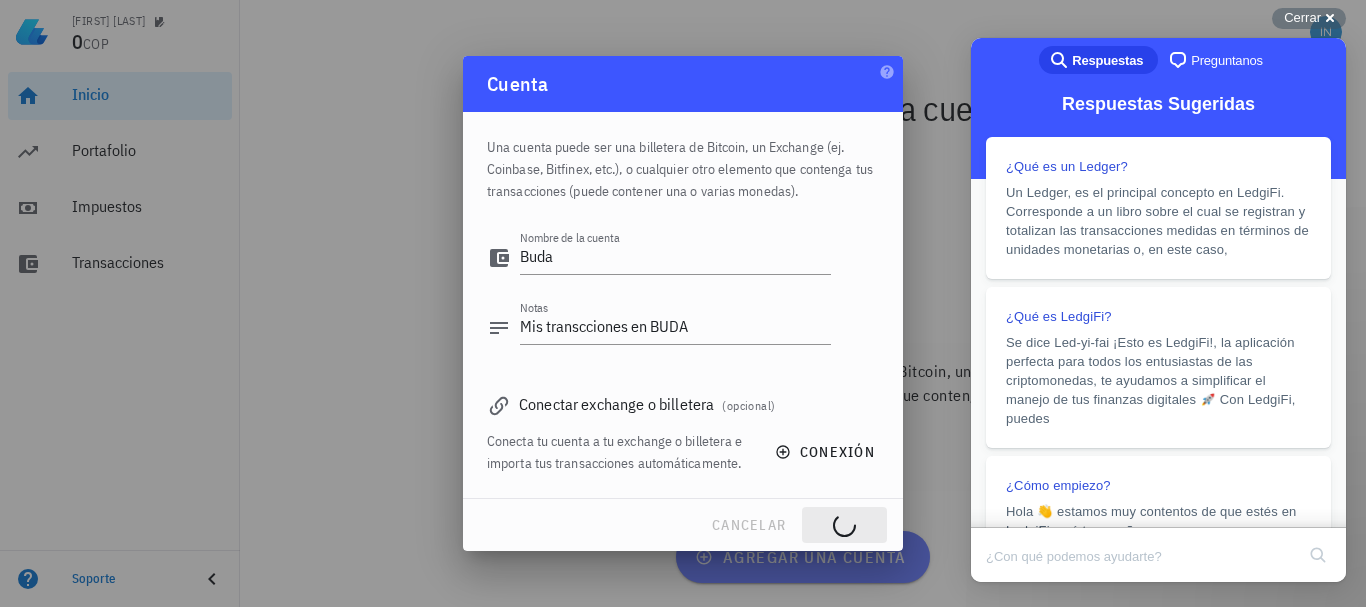type 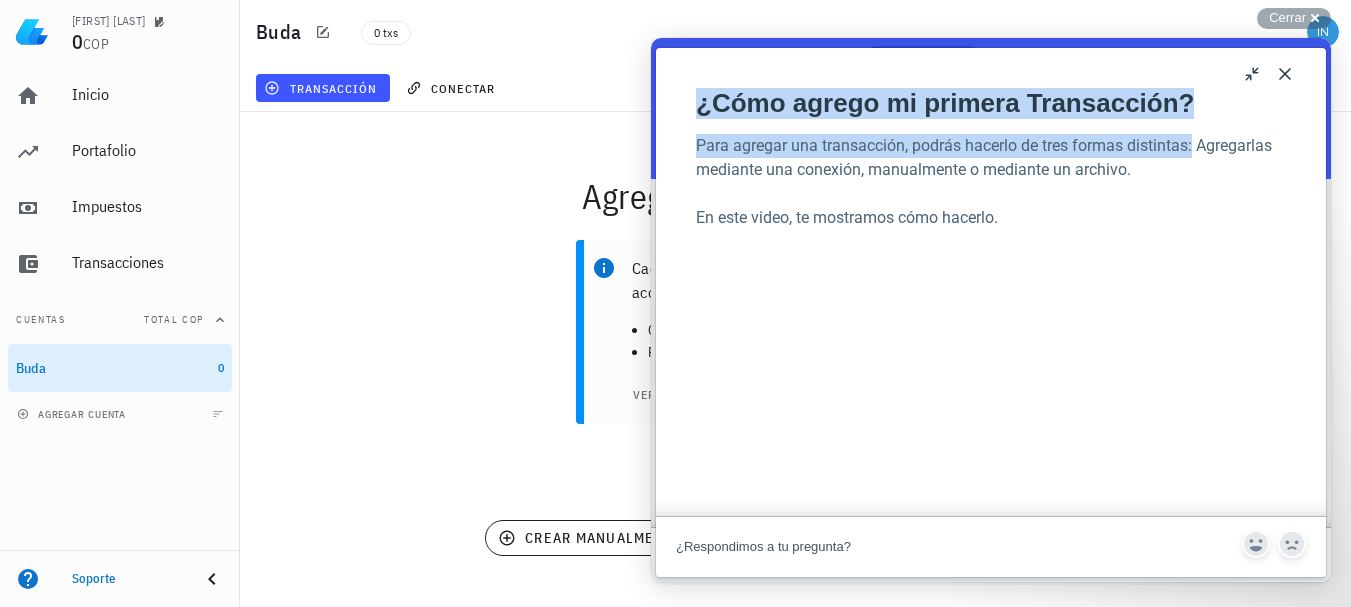 drag, startPoint x: 1290, startPoint y: 134, endPoint x: 1365, endPoint y: 52, distance: 111.12605 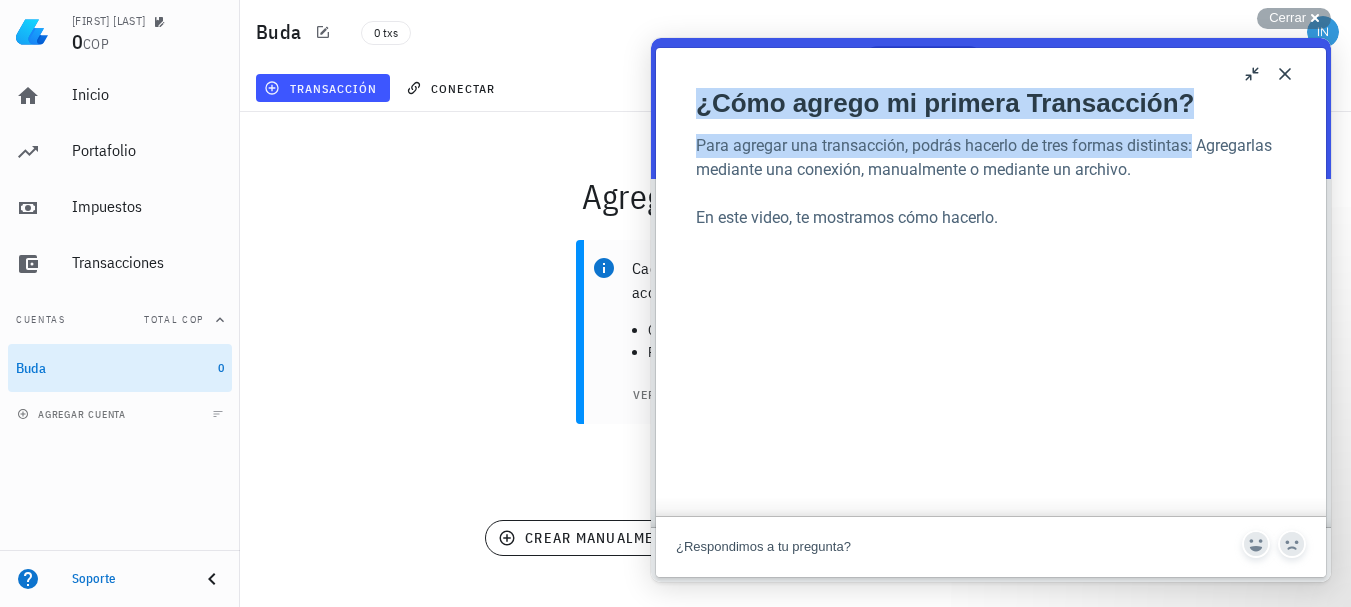 click on "Close" at bounding box center [1285, 74] 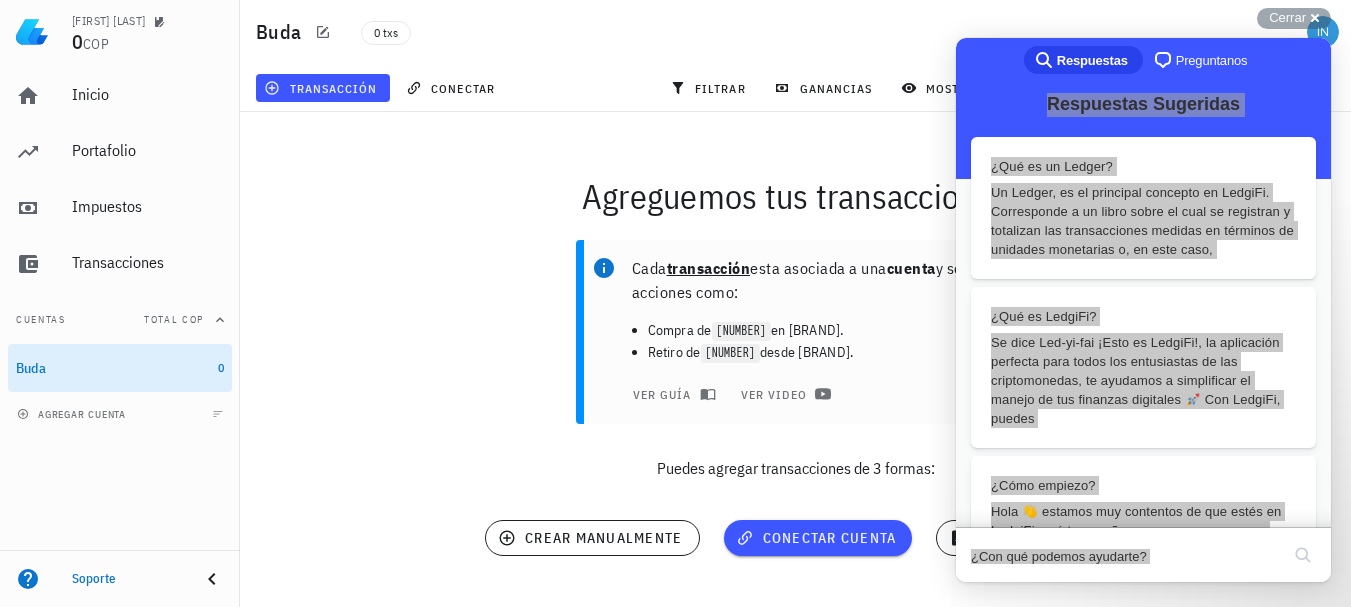 click on "Puedes agregar transacciones de 3 formas:" at bounding box center (795, 468) 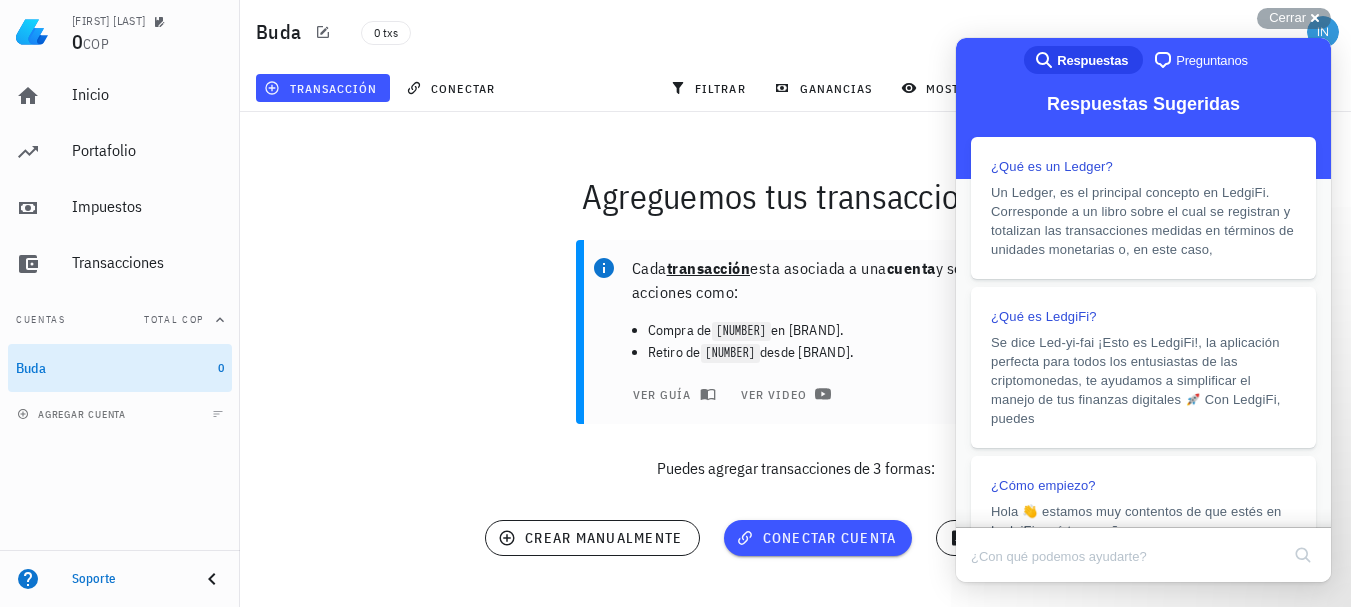 drag, startPoint x: 1172, startPoint y: 30, endPoint x: 1240, endPoint y: 7, distance: 71.7844 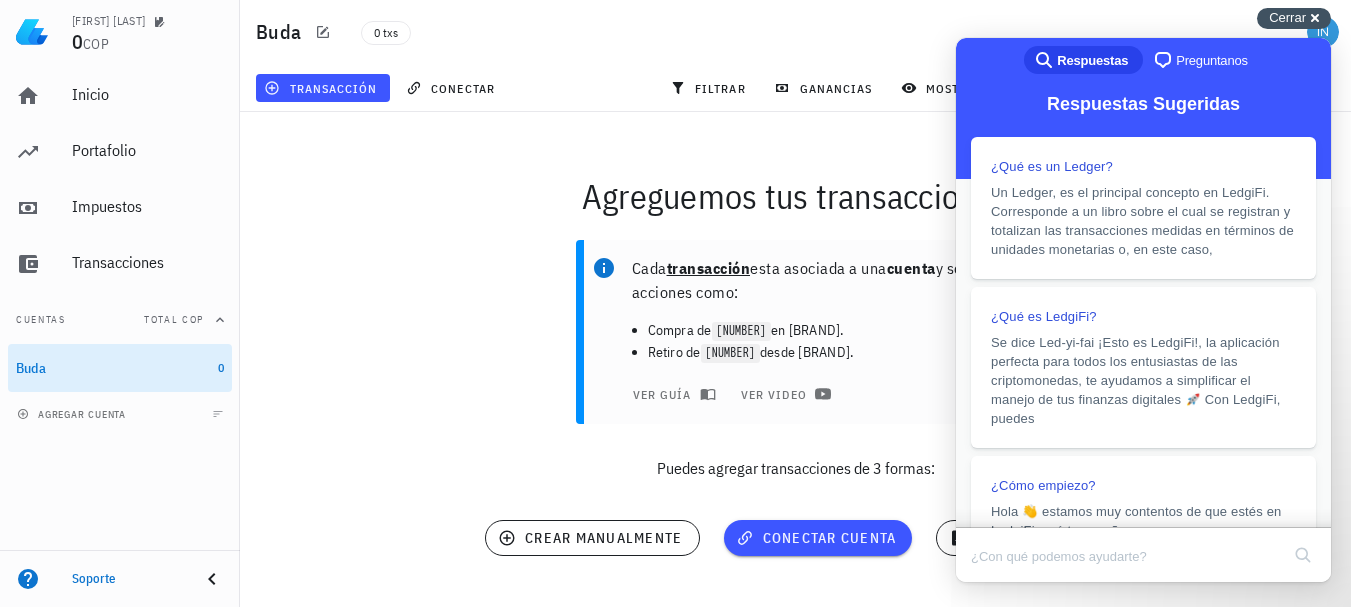 click on "Cerrar" at bounding box center (1287, 17) 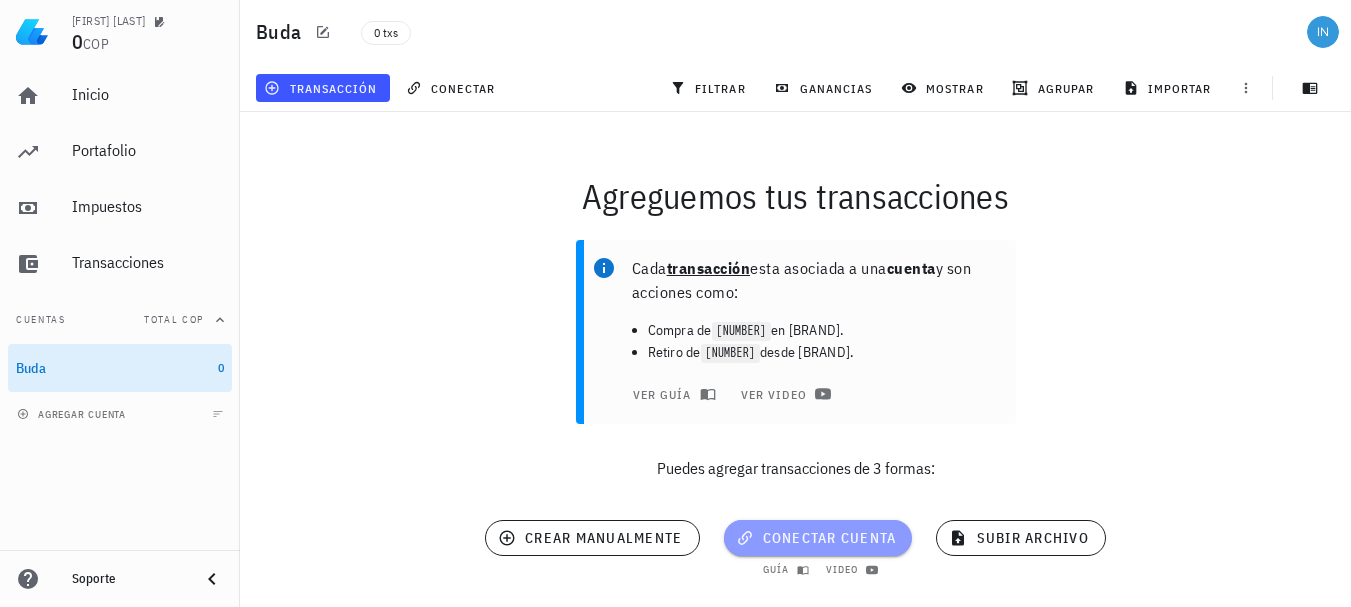 click on "conectar cuenta" at bounding box center [818, 538] 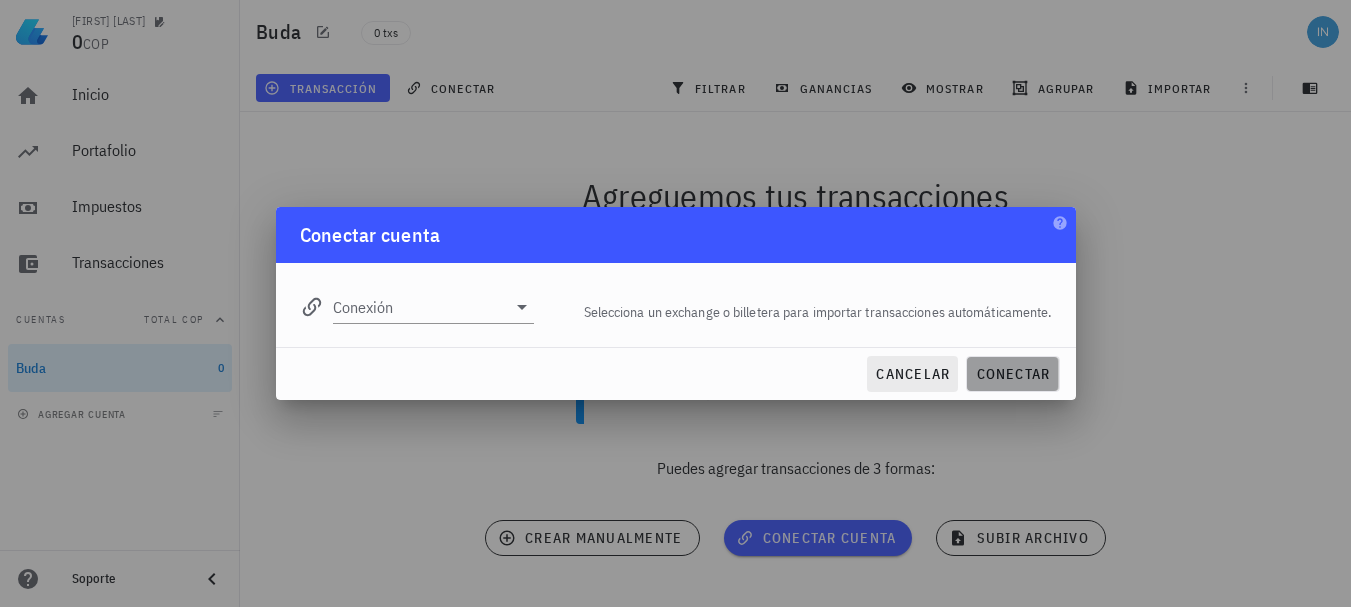 drag, startPoint x: 1036, startPoint y: 373, endPoint x: 880, endPoint y: 381, distance: 156.20499 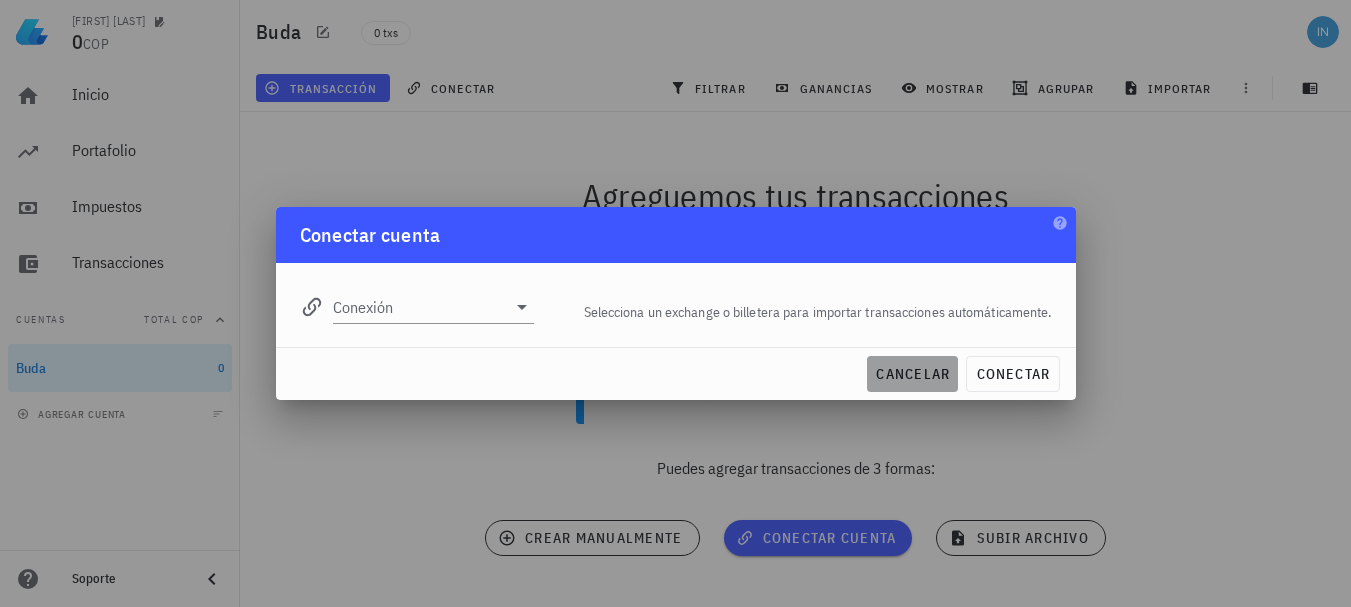 click on "cancelar" at bounding box center (912, 374) 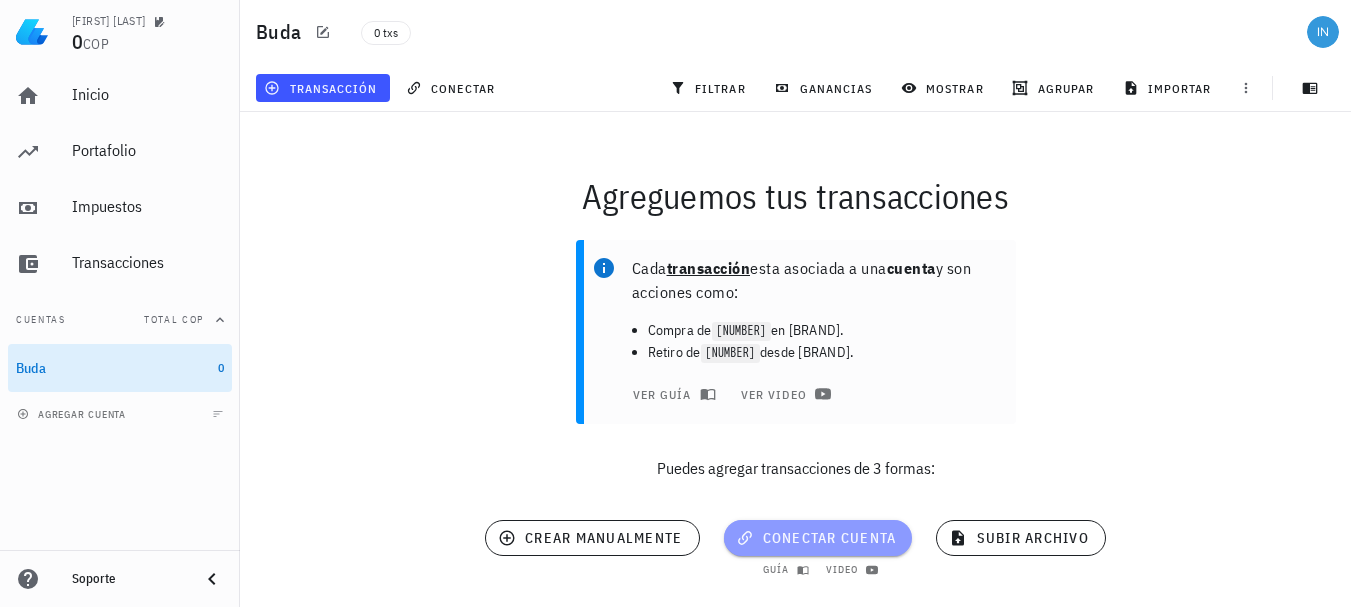 click on "conectar cuenta" at bounding box center [818, 538] 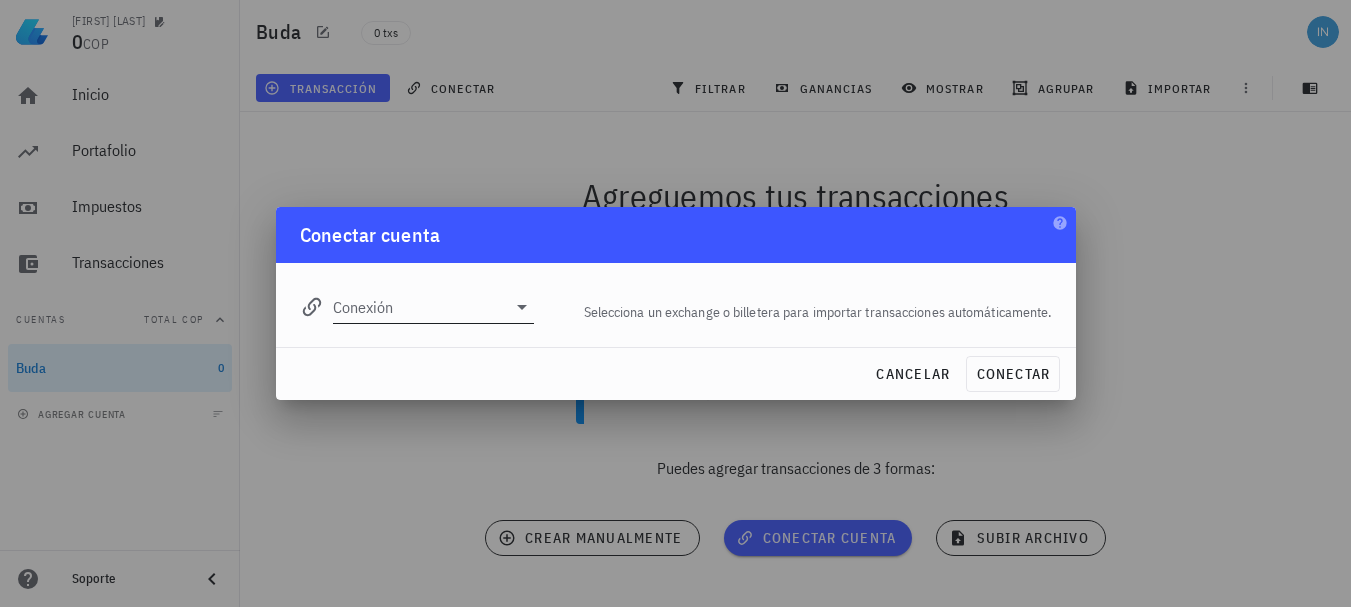 click on "Conexión" at bounding box center (434, 307) 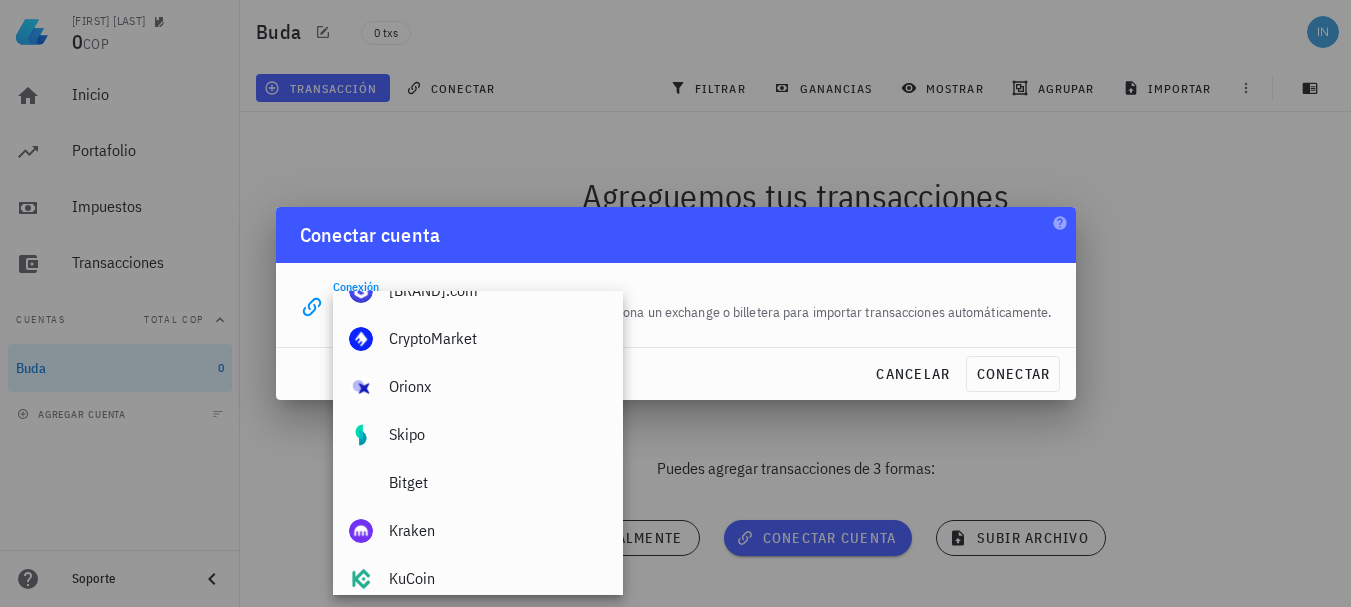 scroll, scrollTop: 32, scrollLeft: 0, axis: vertical 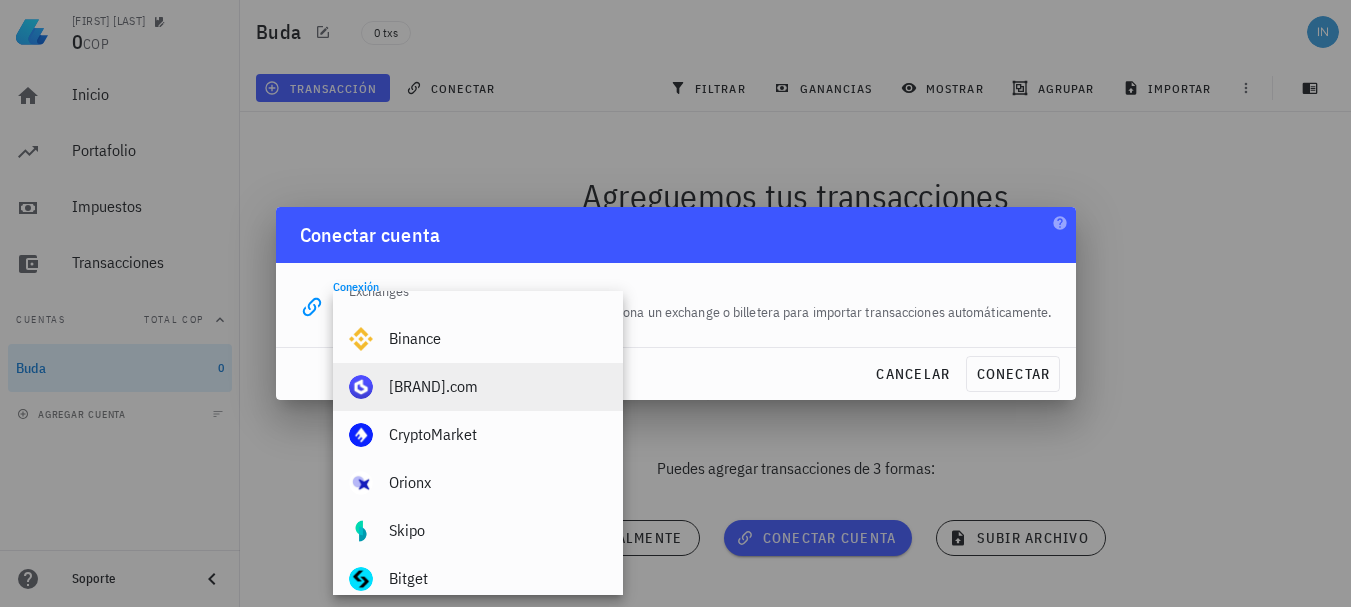 click on "[BRAND].com" at bounding box center (498, 386) 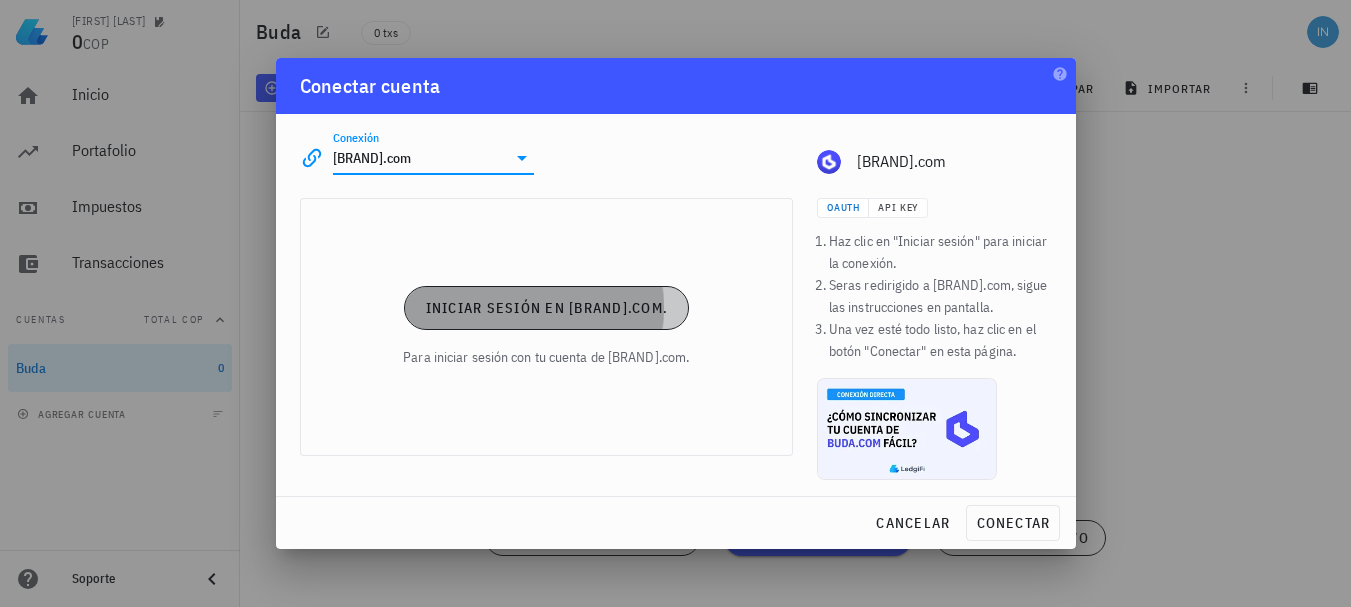 click on "Iniciar sesión en [BRAND].com." at bounding box center (546, 308) 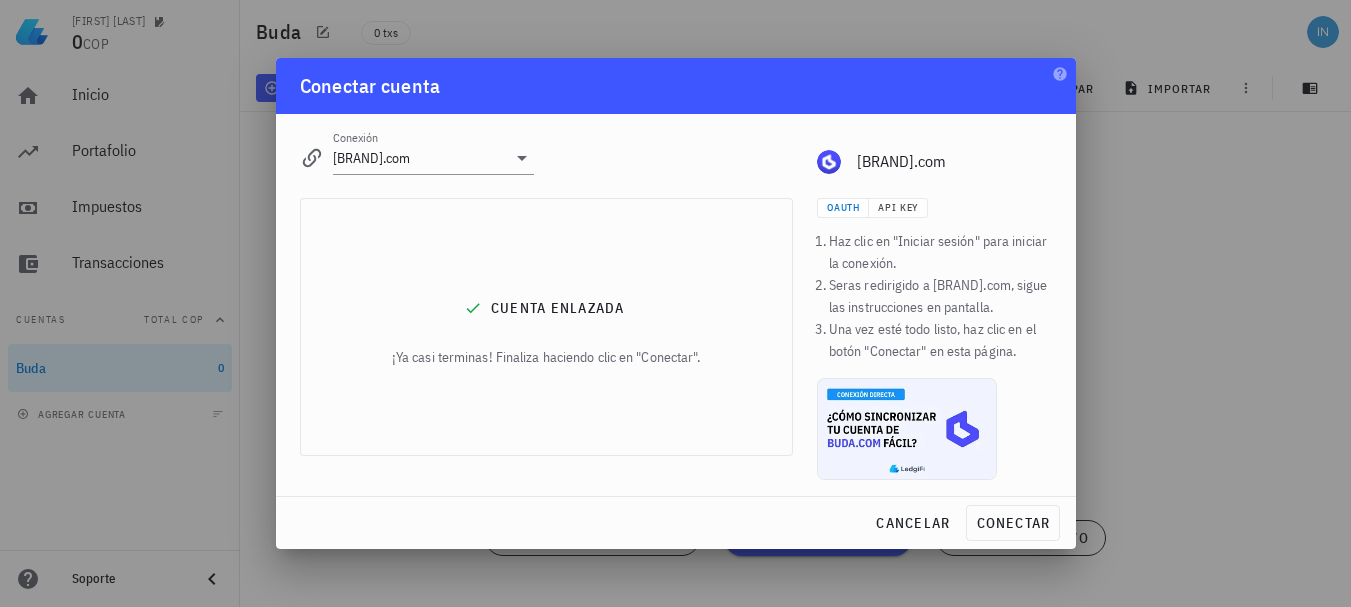 scroll, scrollTop: 35, scrollLeft: 0, axis: vertical 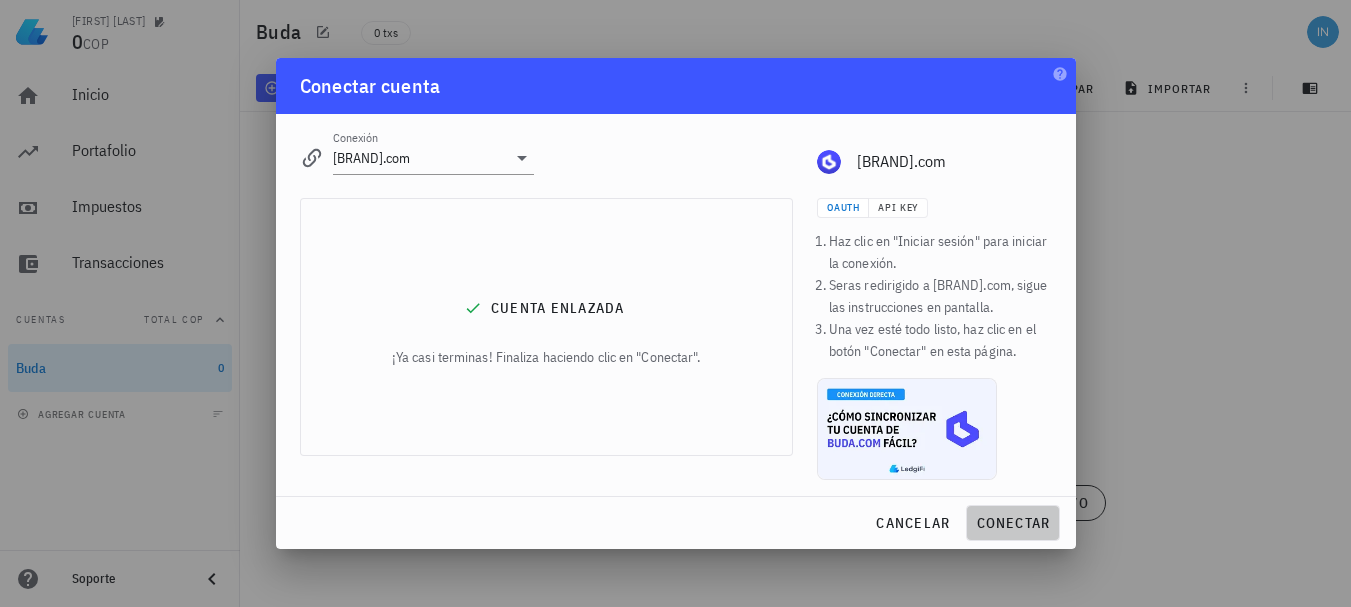 click on "conectar" at bounding box center [1012, 523] 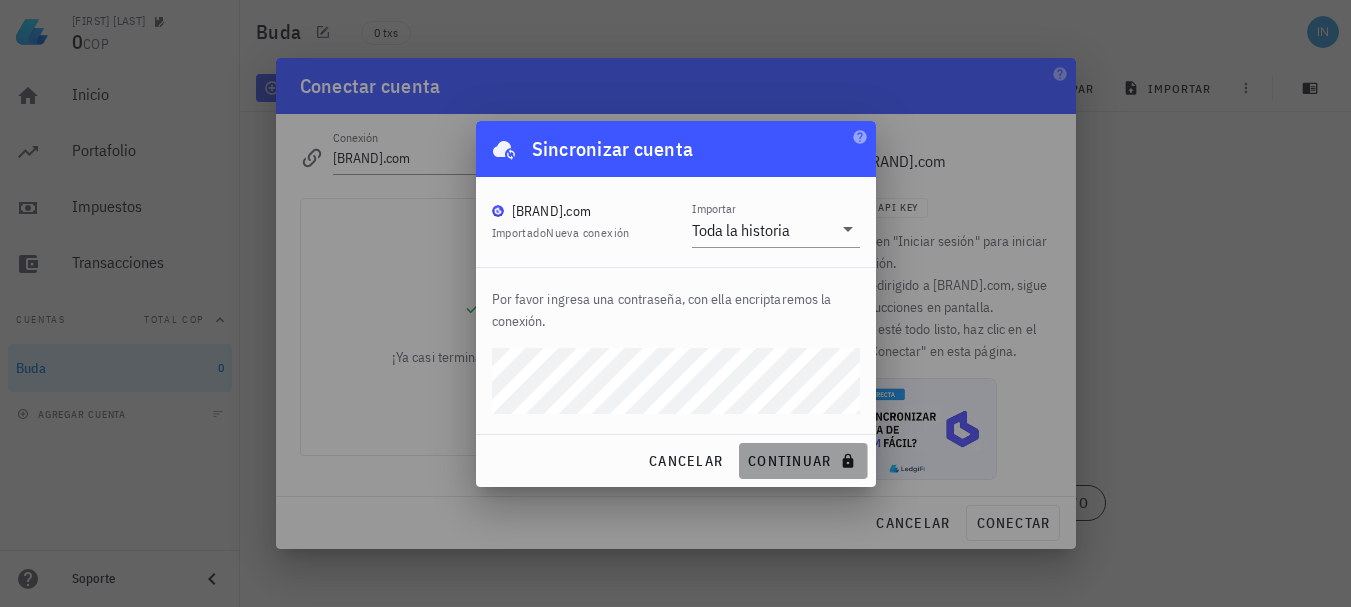 click on "continuar" at bounding box center (803, 461) 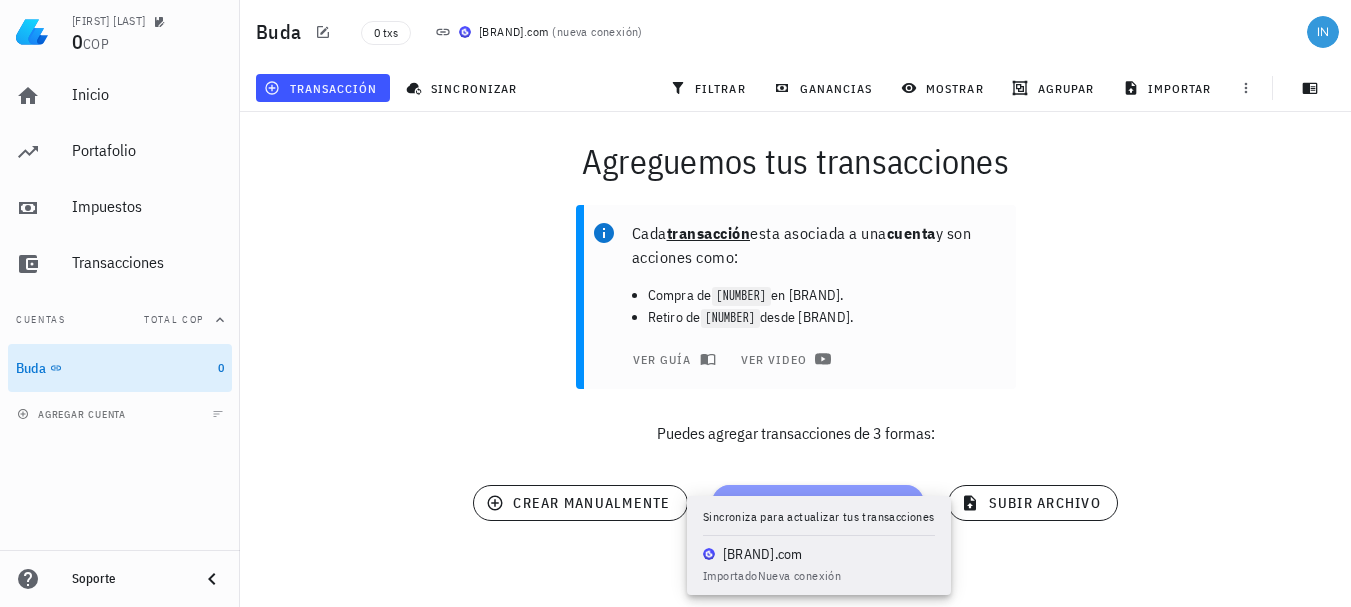 click on "sincronizar cuenta" at bounding box center (818, 503) 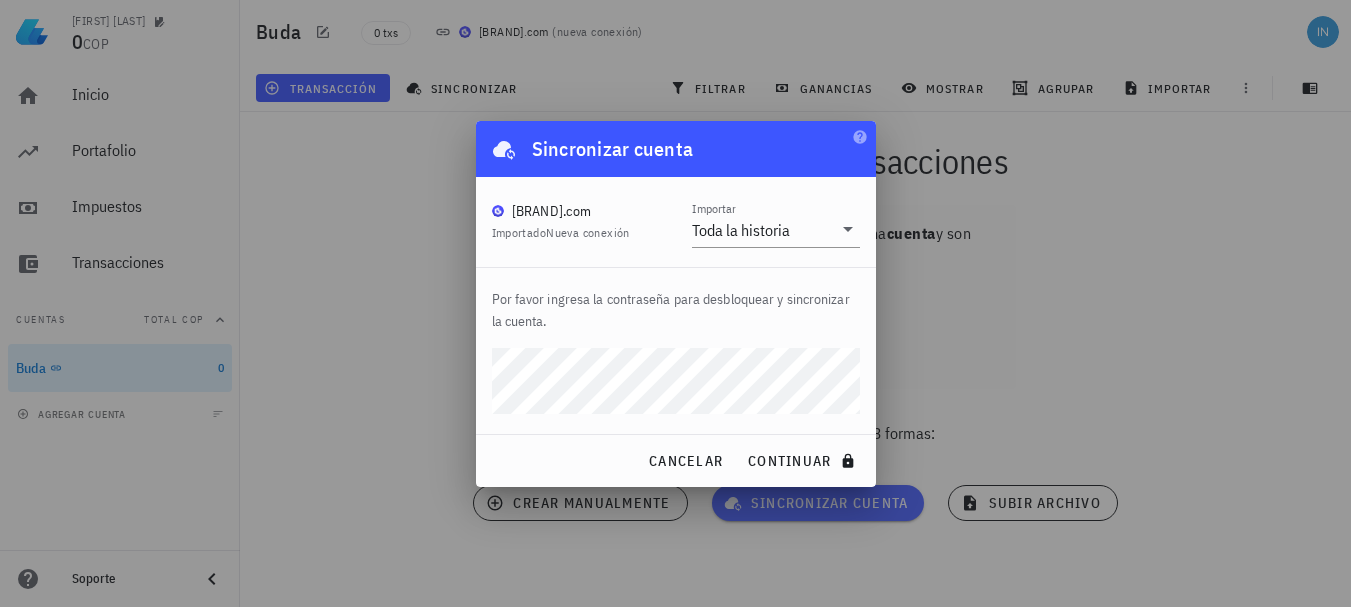 click on "continuar" at bounding box center (803, 461) 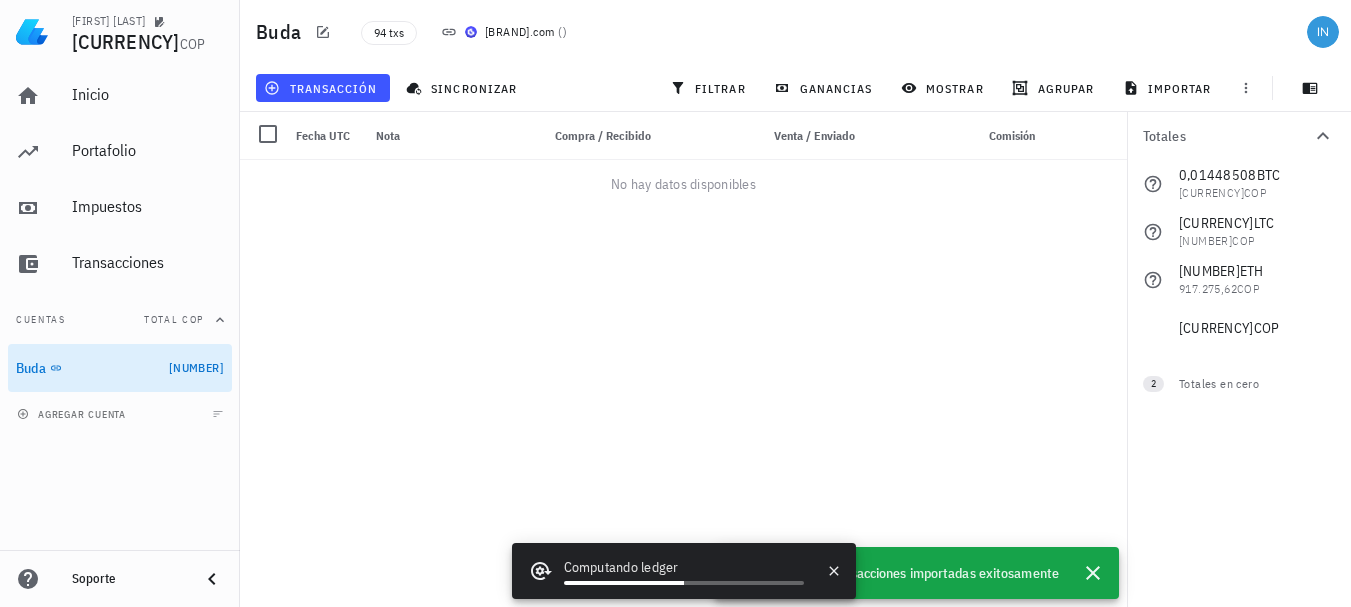 scroll, scrollTop: 0, scrollLeft: 0, axis: both 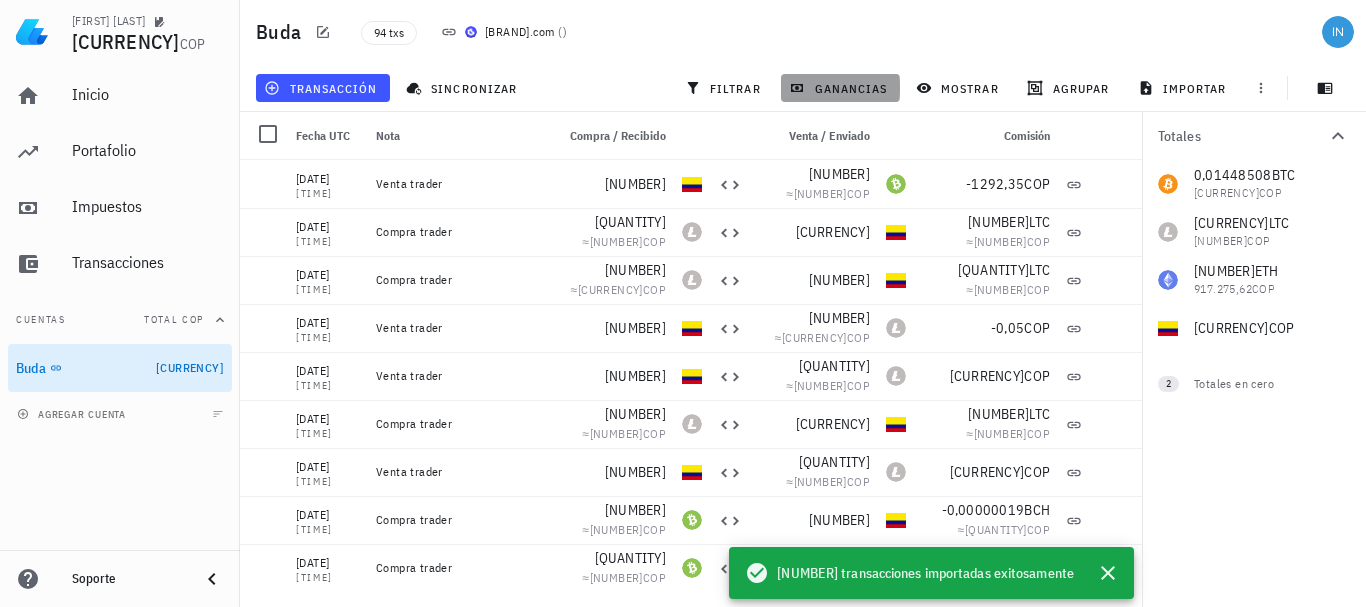 click on "ganancias" at bounding box center (840, 88) 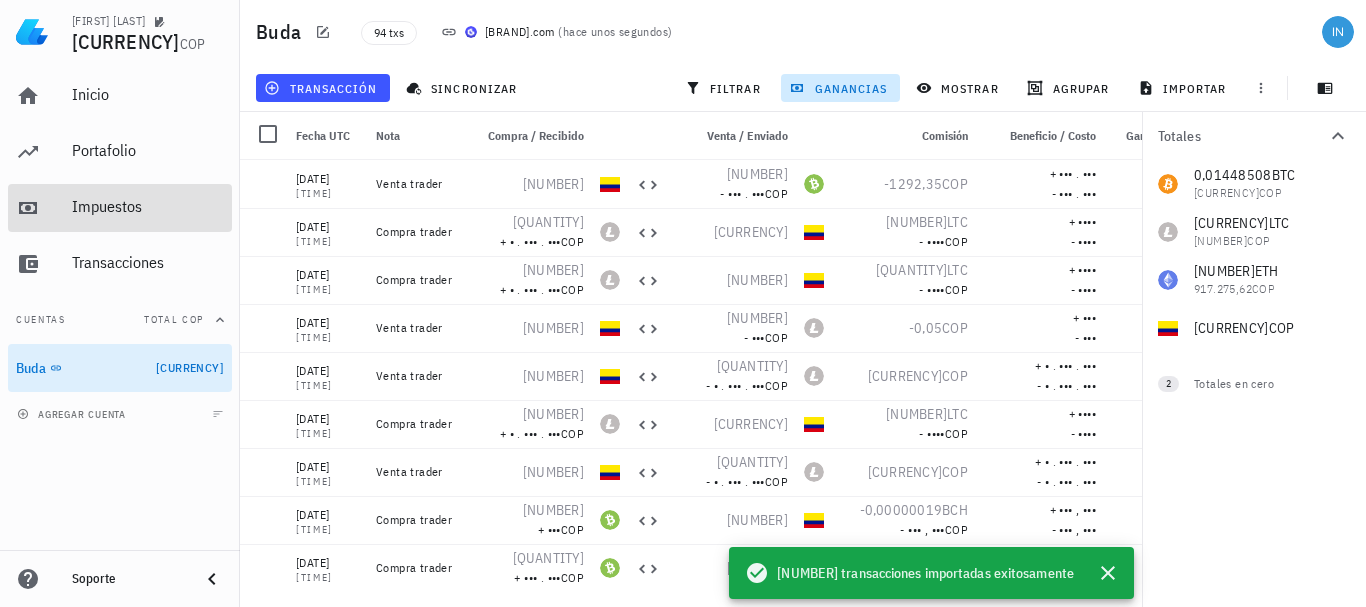 click on "Impuestos" at bounding box center [148, 206] 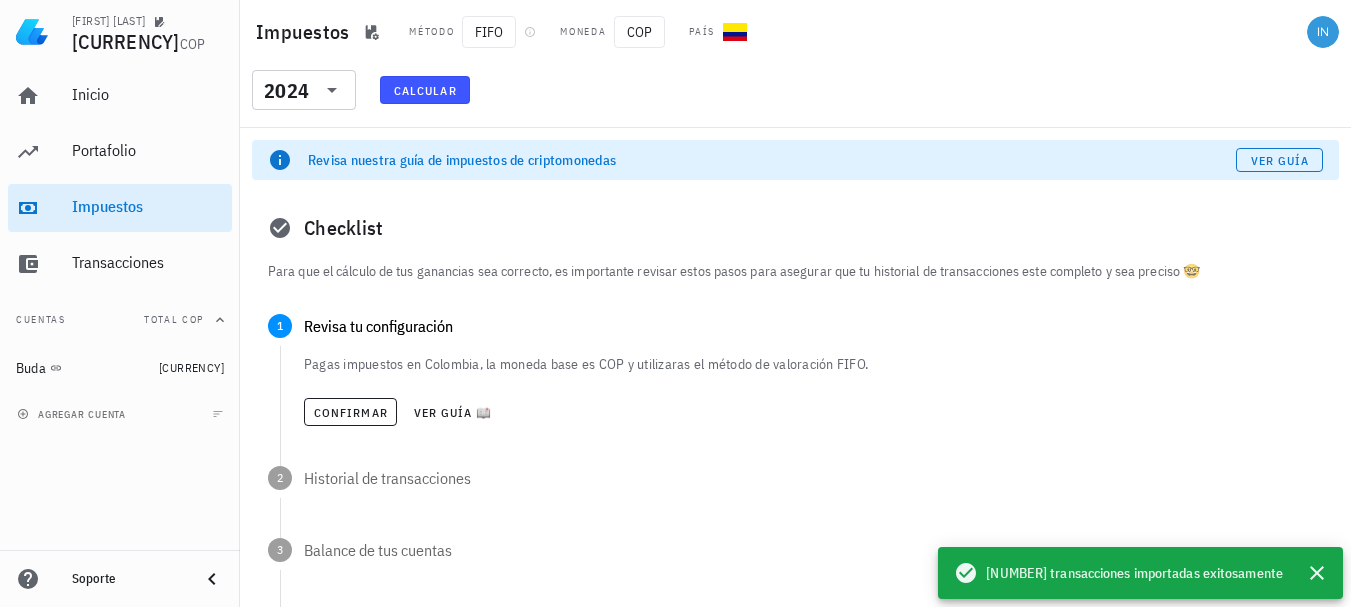 click on "Revisa nuestra guía de impuestos de criptomonedas
Ver guía" at bounding box center [795, 160] 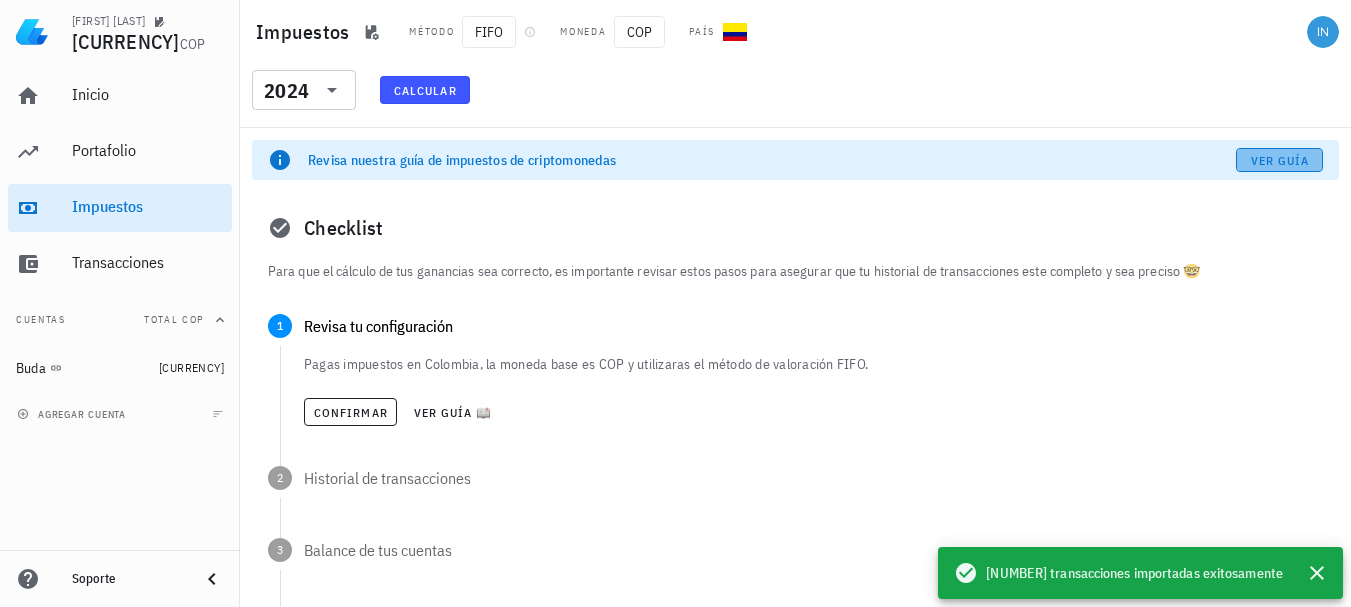 click on "Ver guía" at bounding box center [1280, 160] 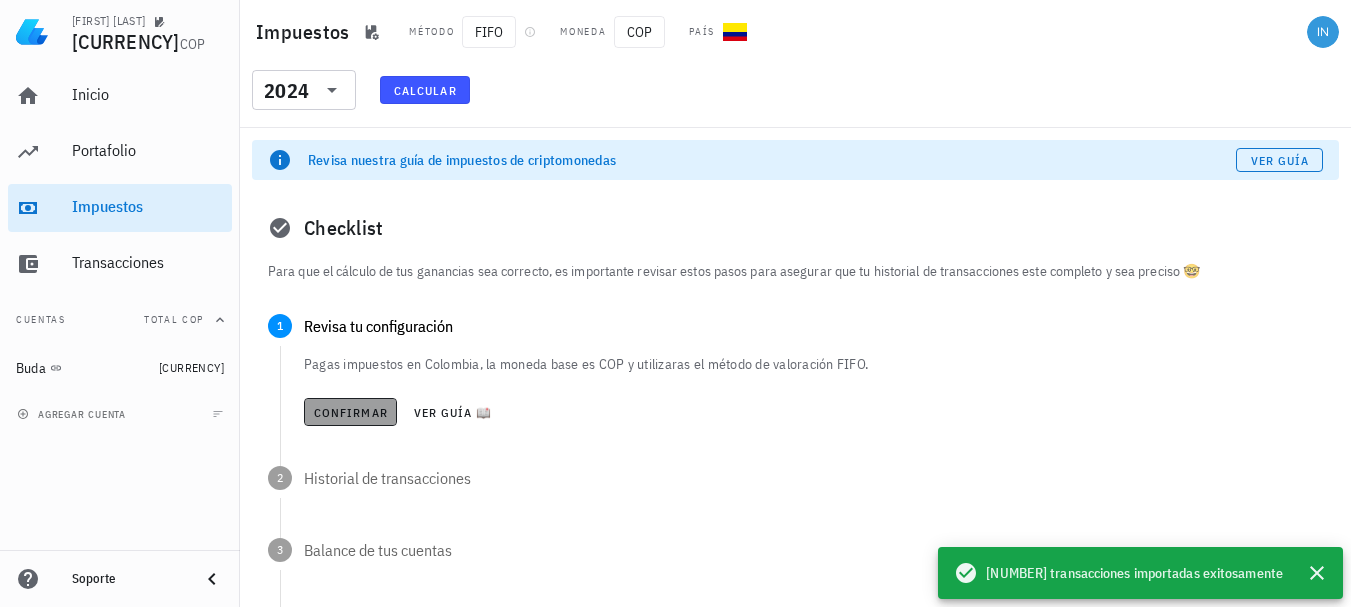 click on "Confirmar" at bounding box center [350, 412] 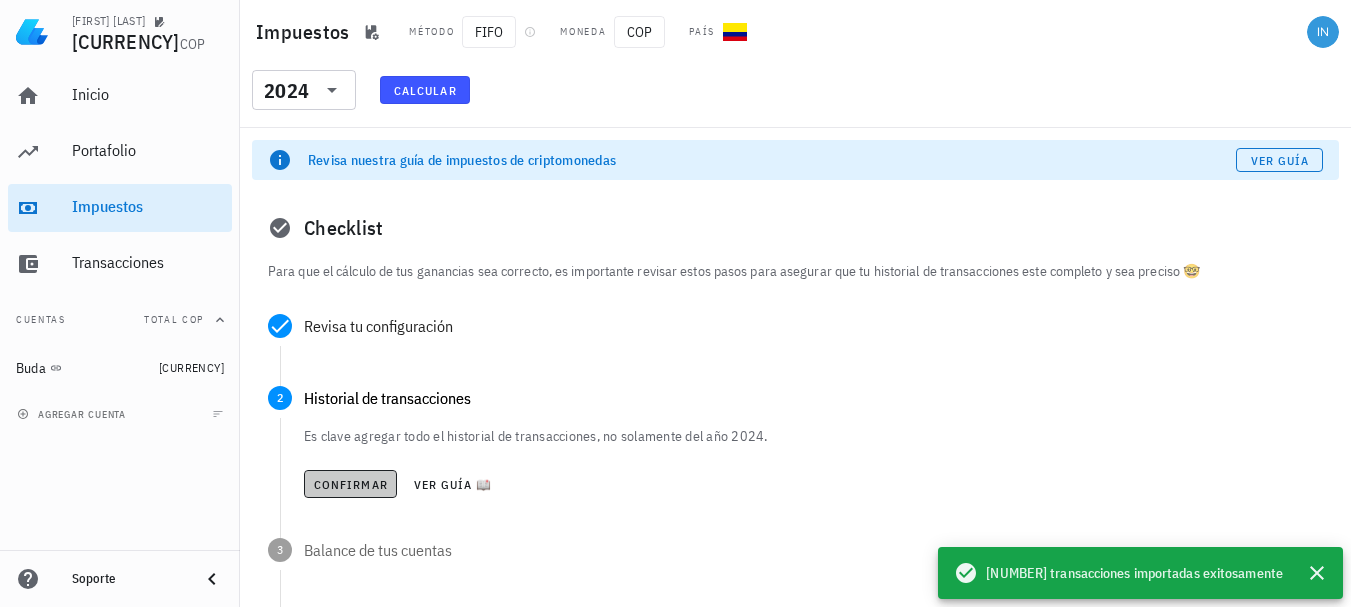 click on "Confirmar" at bounding box center [350, 484] 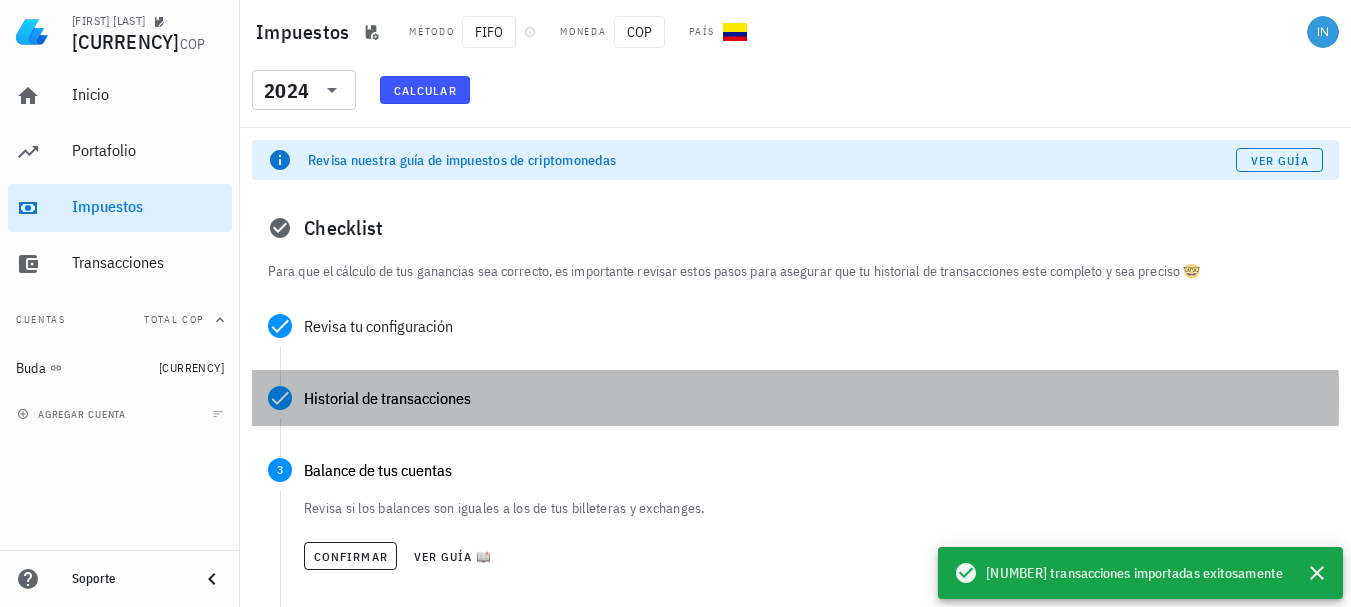 click on "Historial de transacciones" at bounding box center (795, 398) 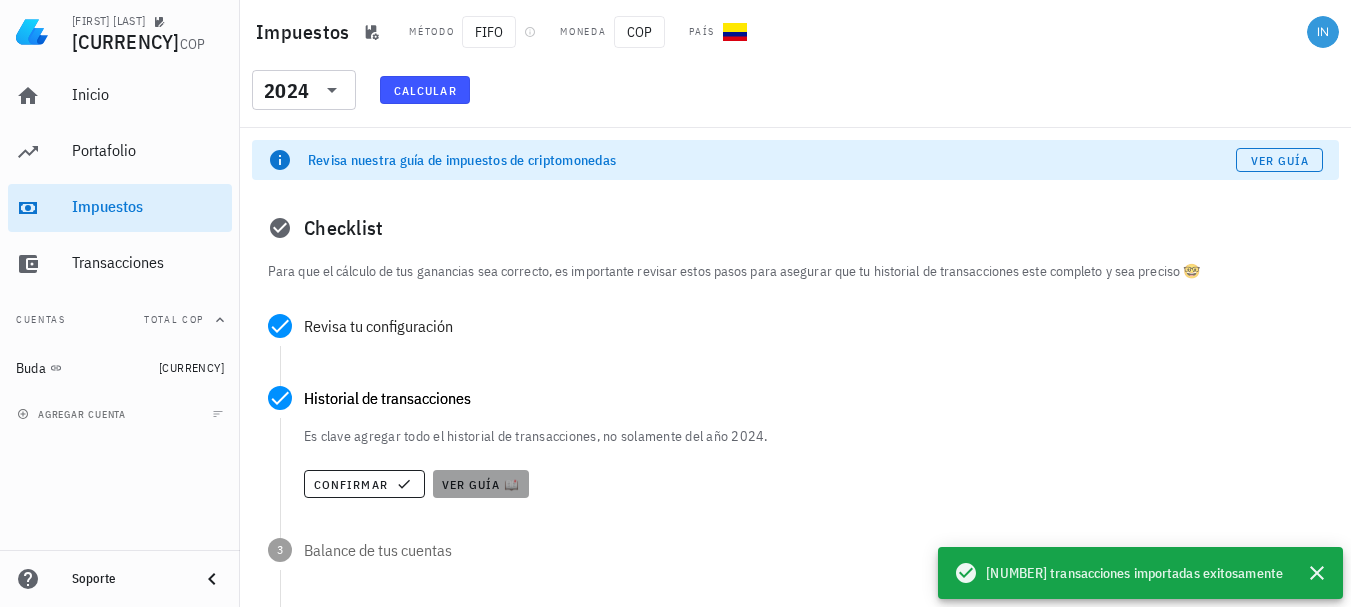 click on "Ver guía 📖" at bounding box center (481, 484) 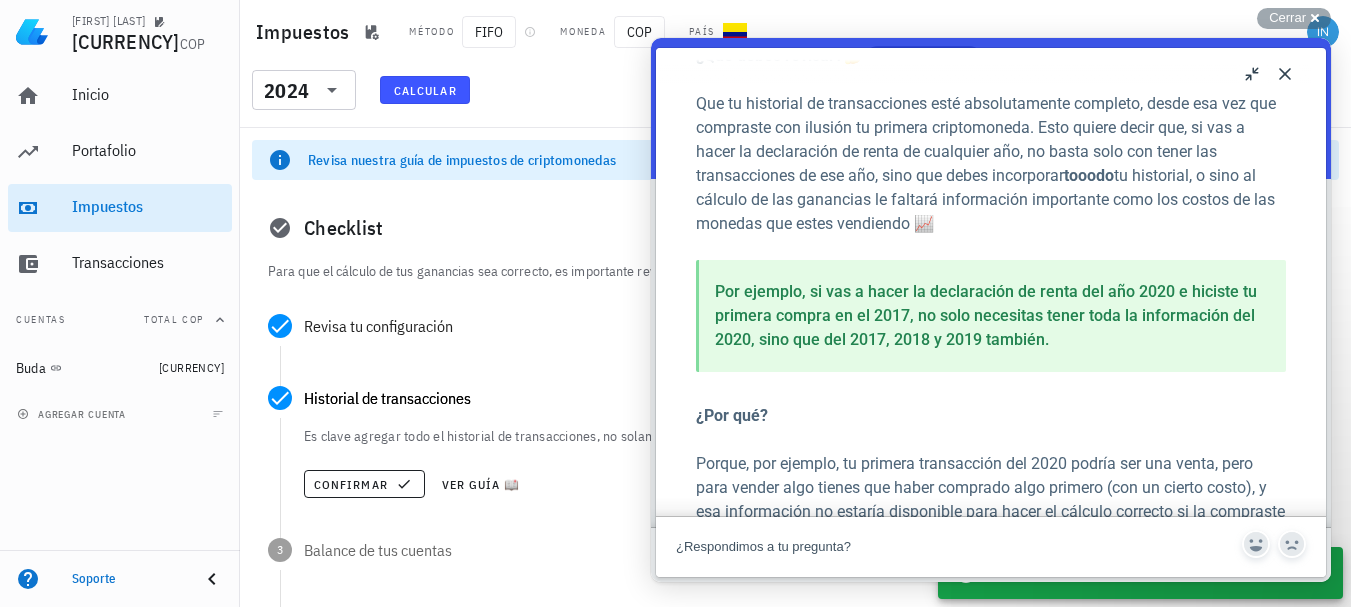 scroll, scrollTop: 227, scrollLeft: 0, axis: vertical 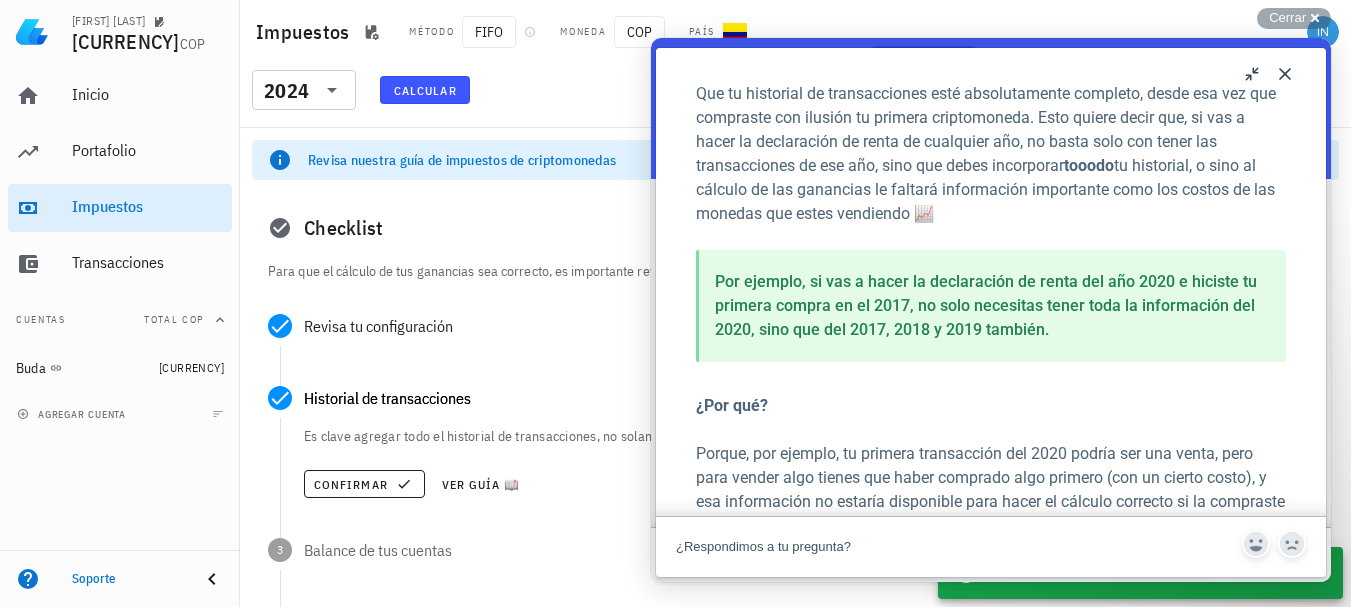 drag, startPoint x: 1315, startPoint y: 185, endPoint x: 1983, endPoint y: 337, distance: 685.0752 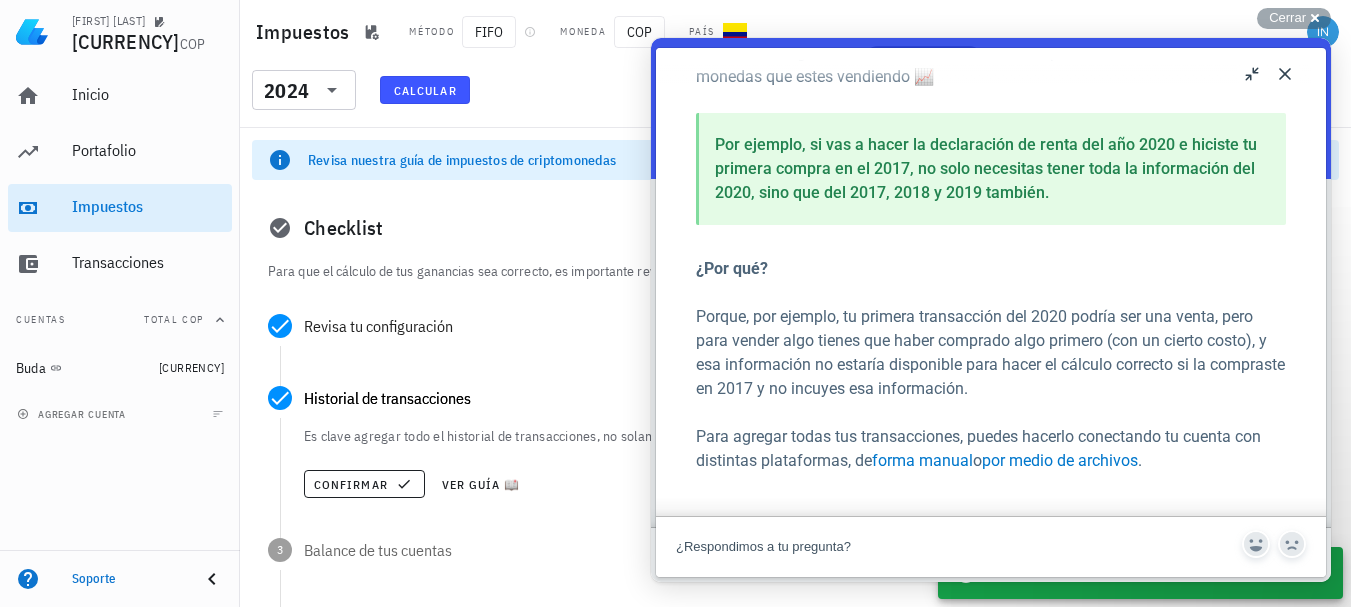 scroll, scrollTop: 394, scrollLeft: 0, axis: vertical 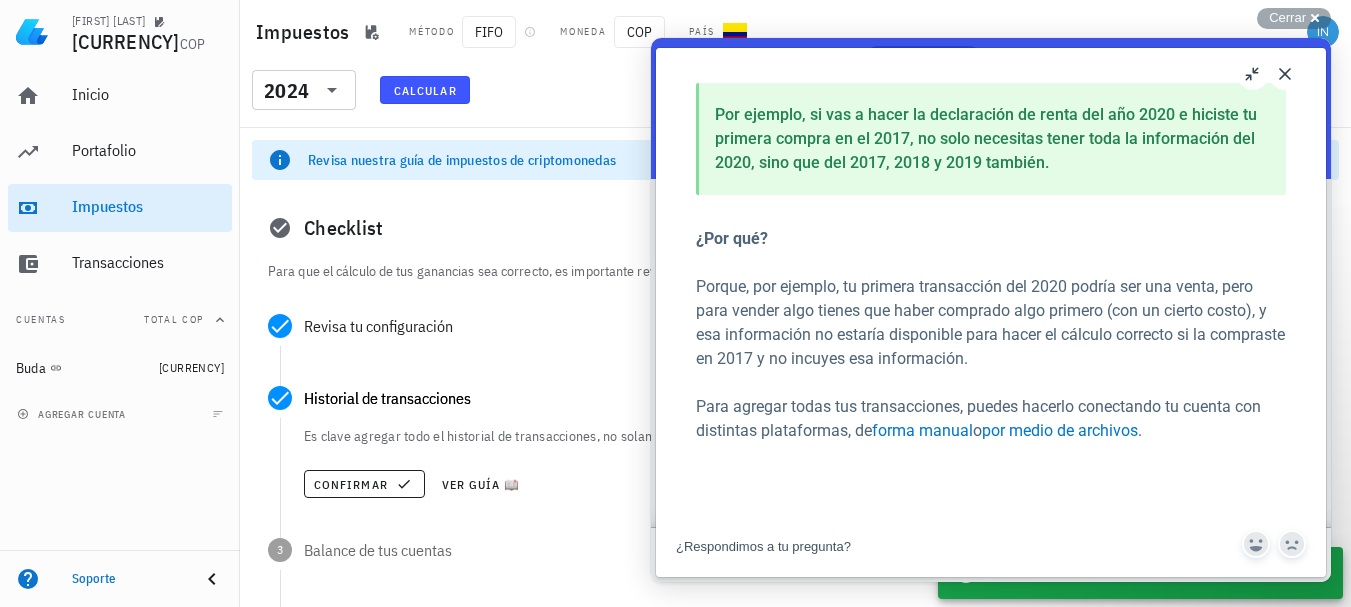 click on "Close" at bounding box center (1285, 74) 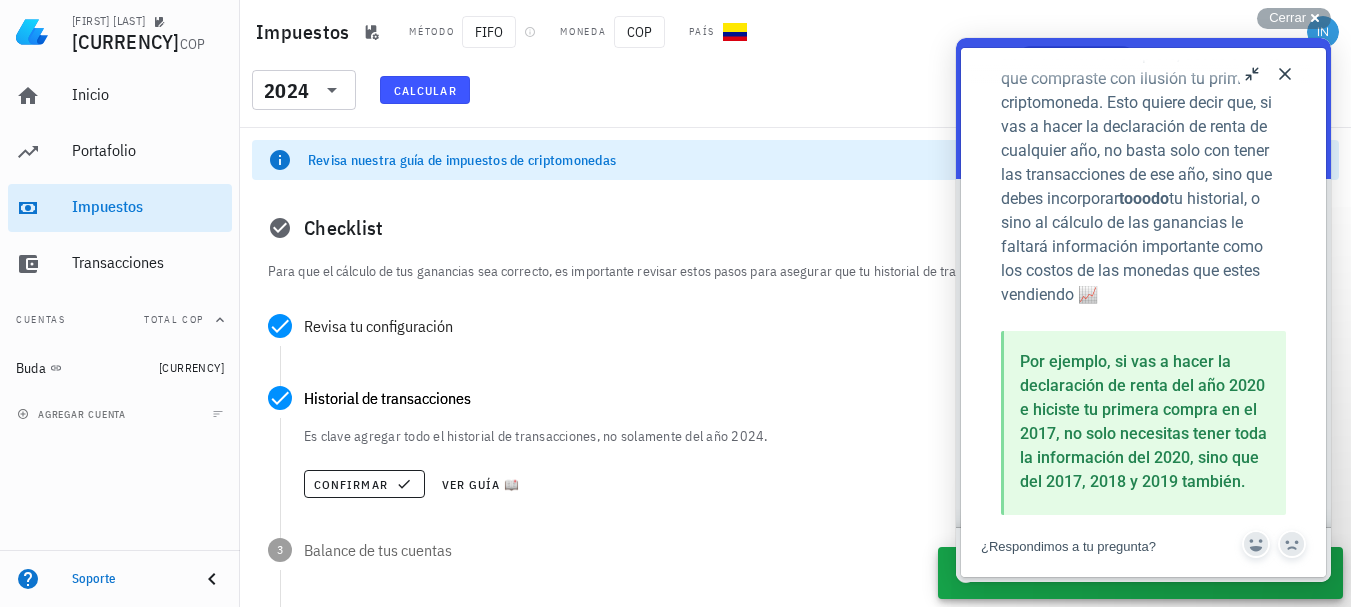 scroll, scrollTop: 310, scrollLeft: 0, axis: vertical 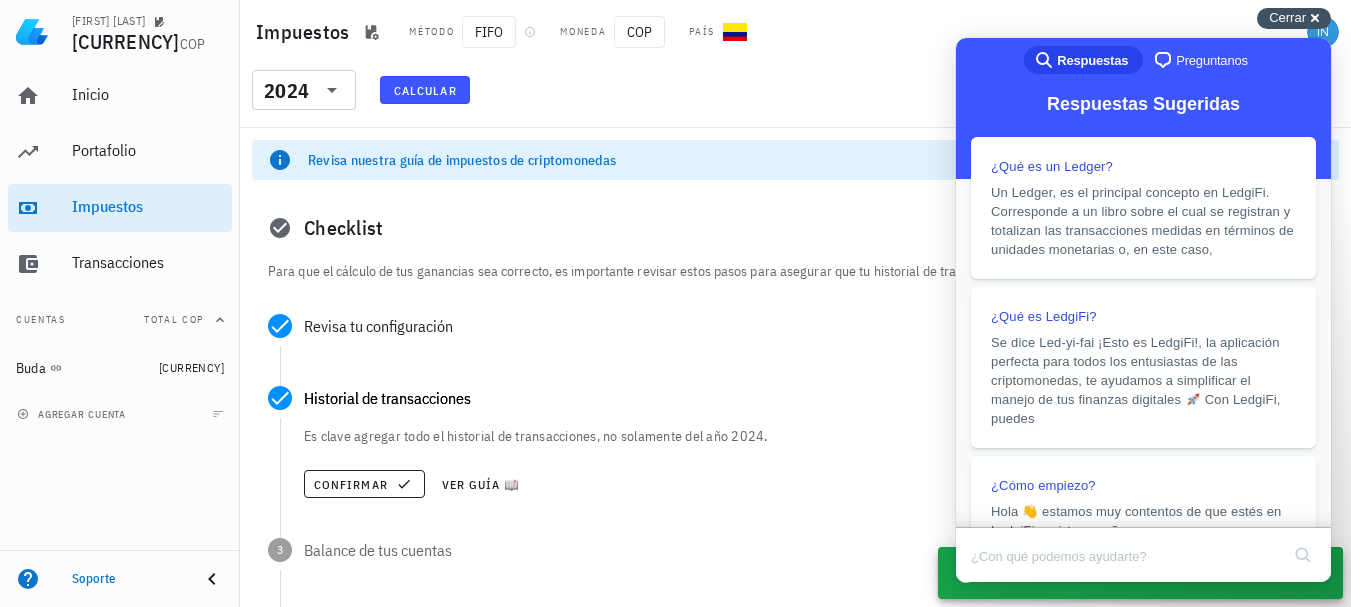click on "Cerrar" at bounding box center (1287, 17) 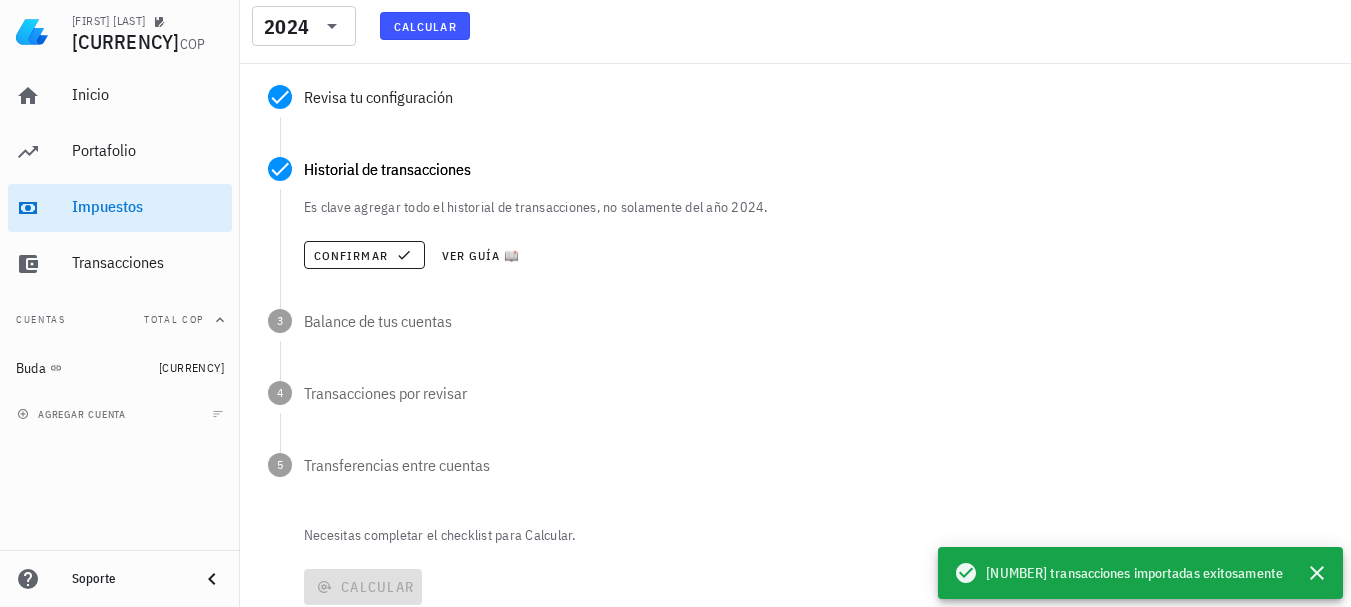 scroll, scrollTop: 238, scrollLeft: 0, axis: vertical 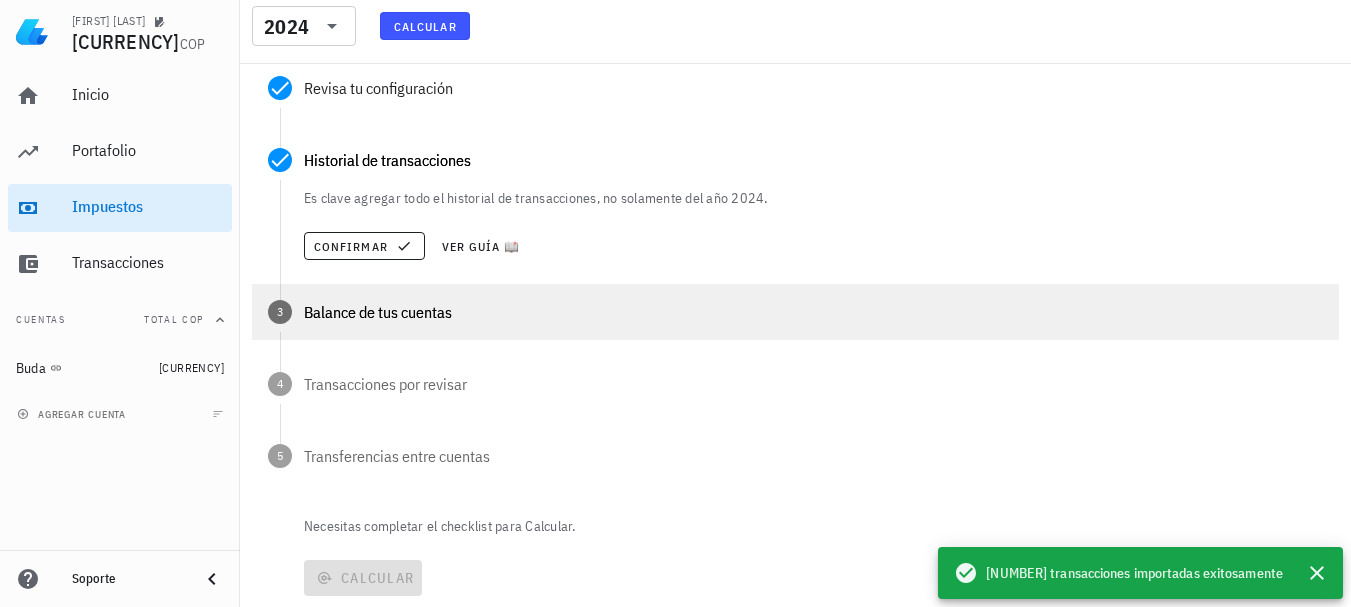 click on "3
Balance de tus cuentas" at bounding box center (795, 312) 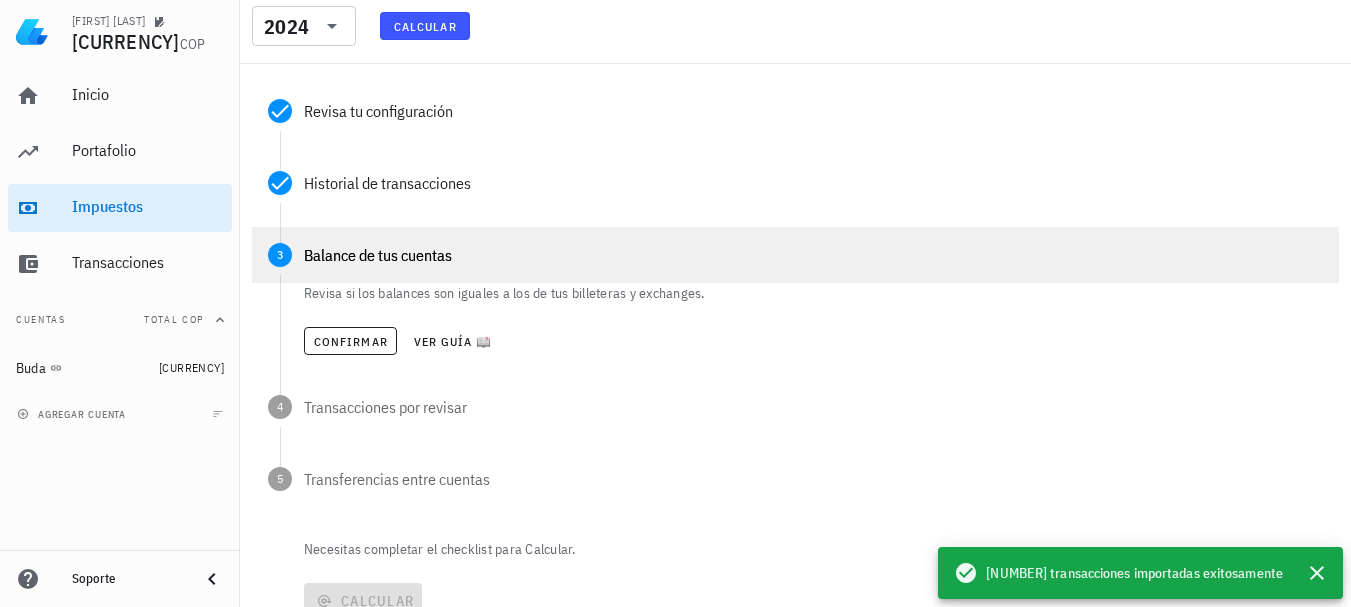 scroll, scrollTop: 238, scrollLeft: 0, axis: vertical 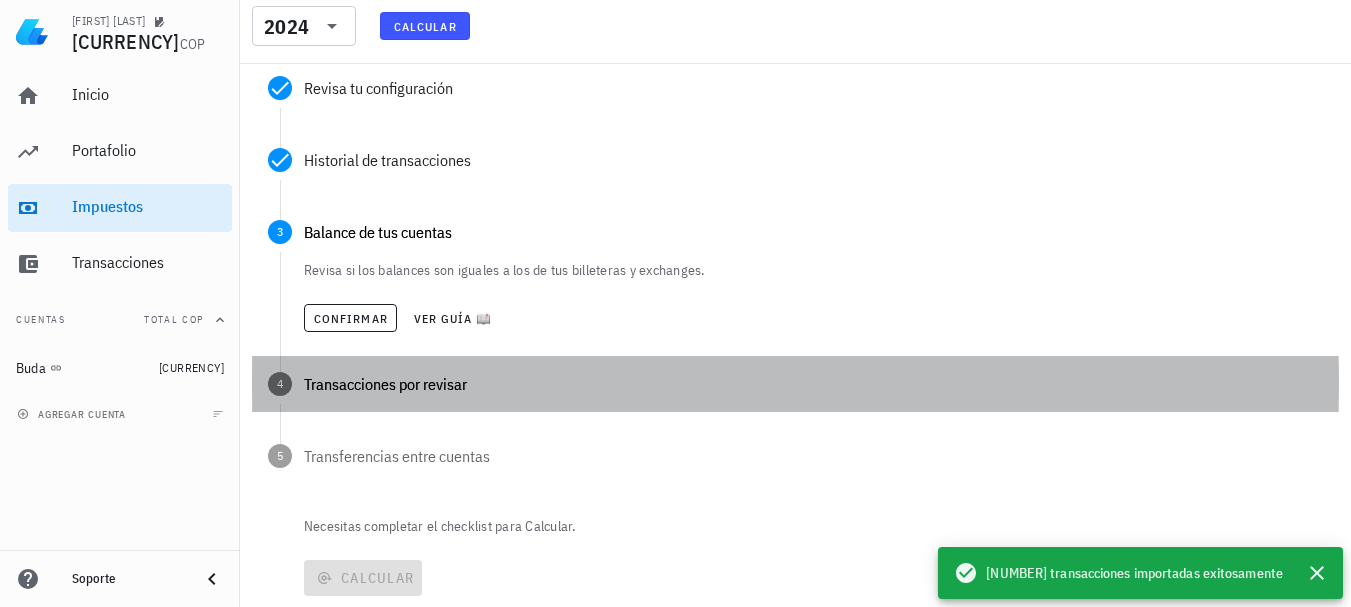 click on "4
Transacciones por revisar" at bounding box center [795, 384] 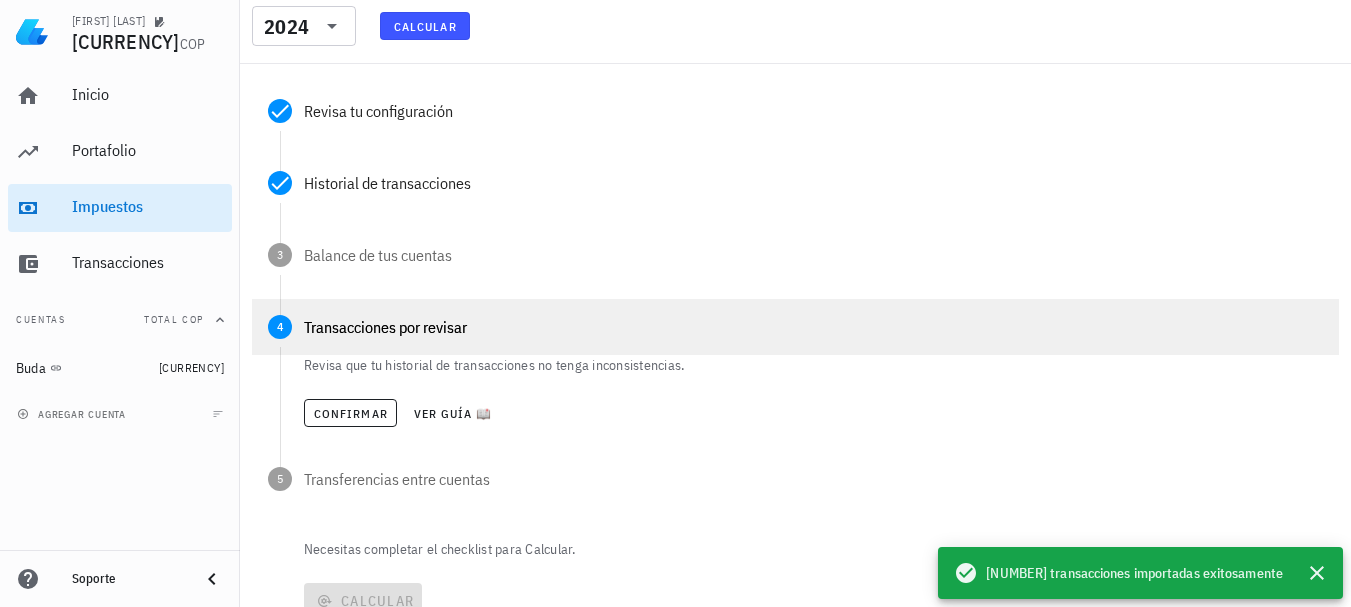 scroll, scrollTop: 238, scrollLeft: 0, axis: vertical 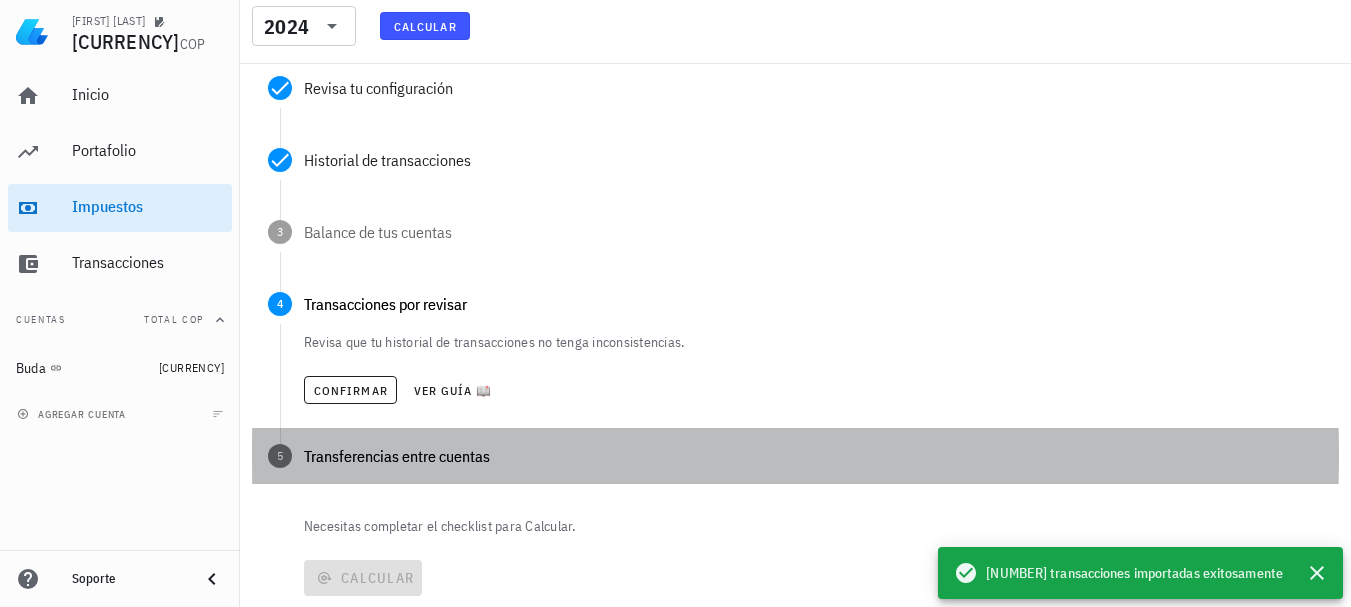 click on "Transferencias entre cuentas" at bounding box center [813, 456] 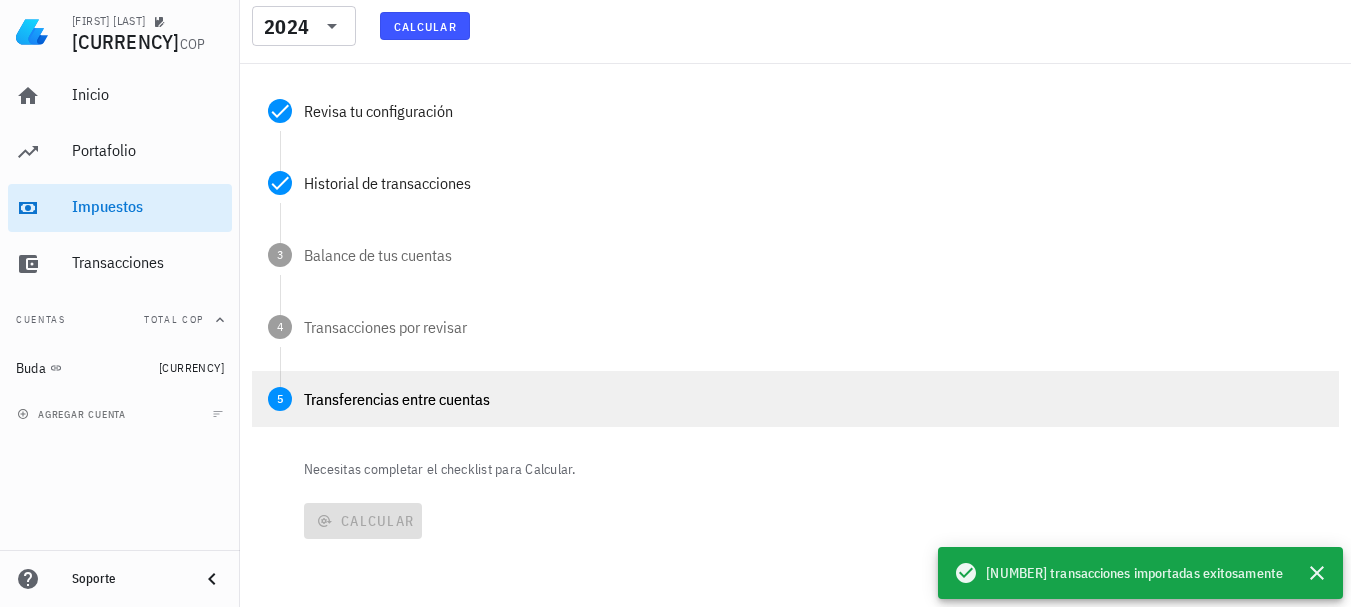 scroll, scrollTop: 238, scrollLeft: 0, axis: vertical 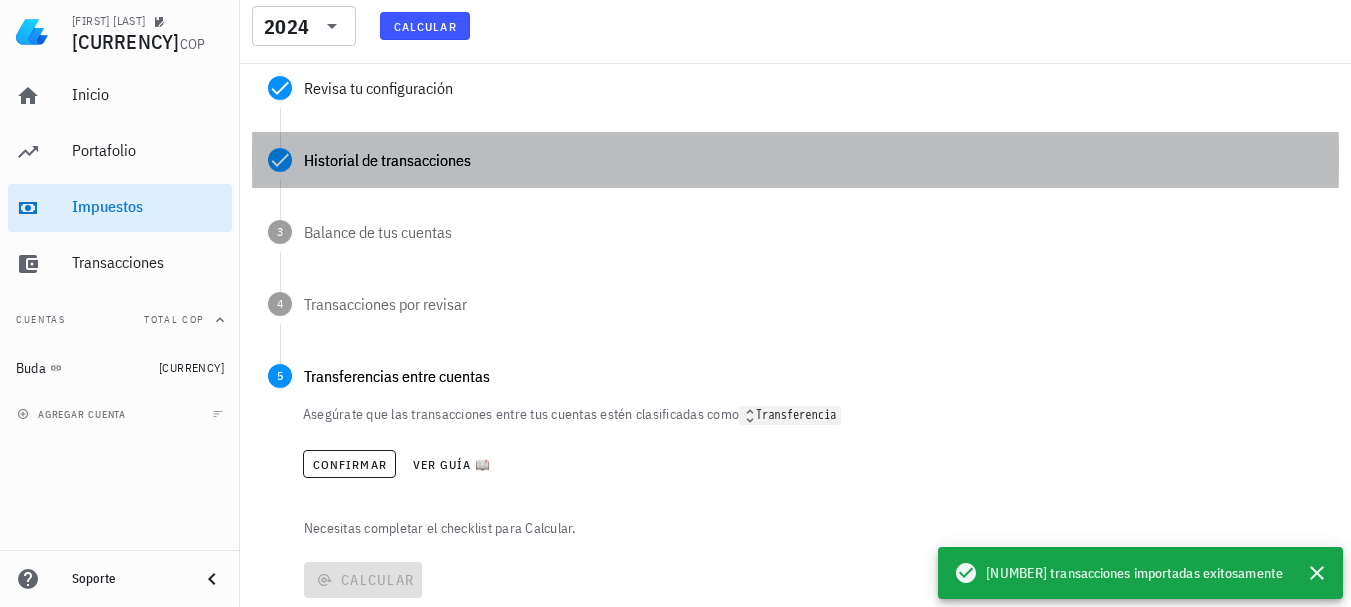 click on "Historial de transacciones" at bounding box center [795, 160] 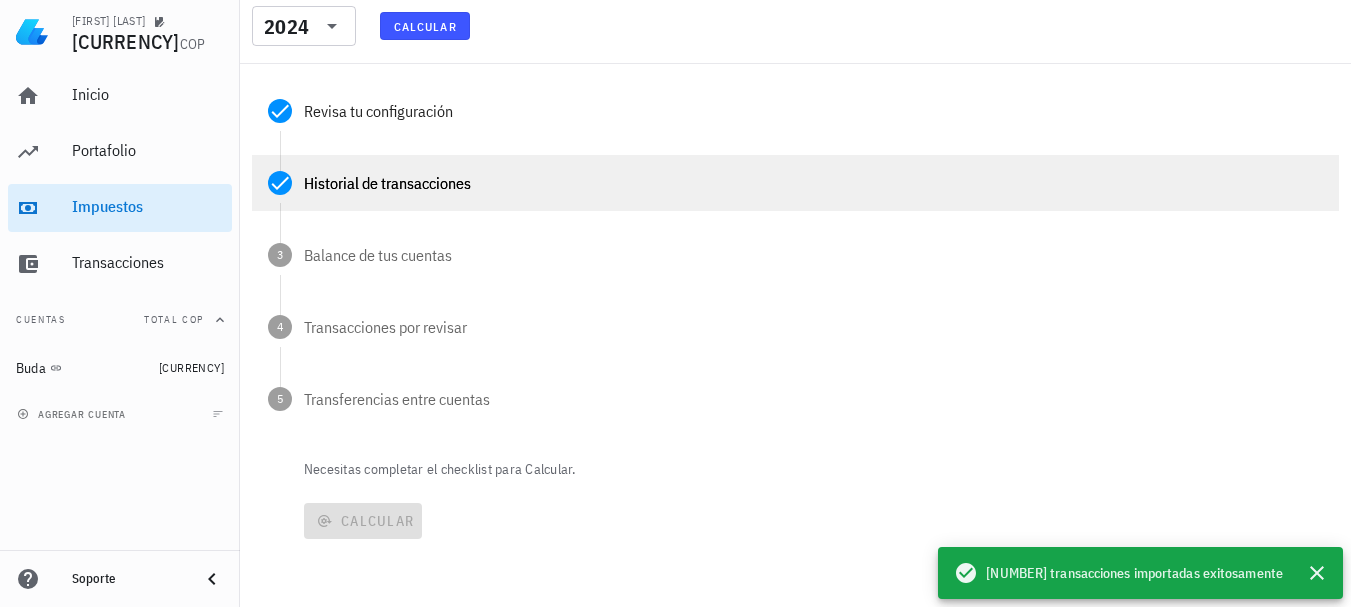 scroll, scrollTop: 238, scrollLeft: 0, axis: vertical 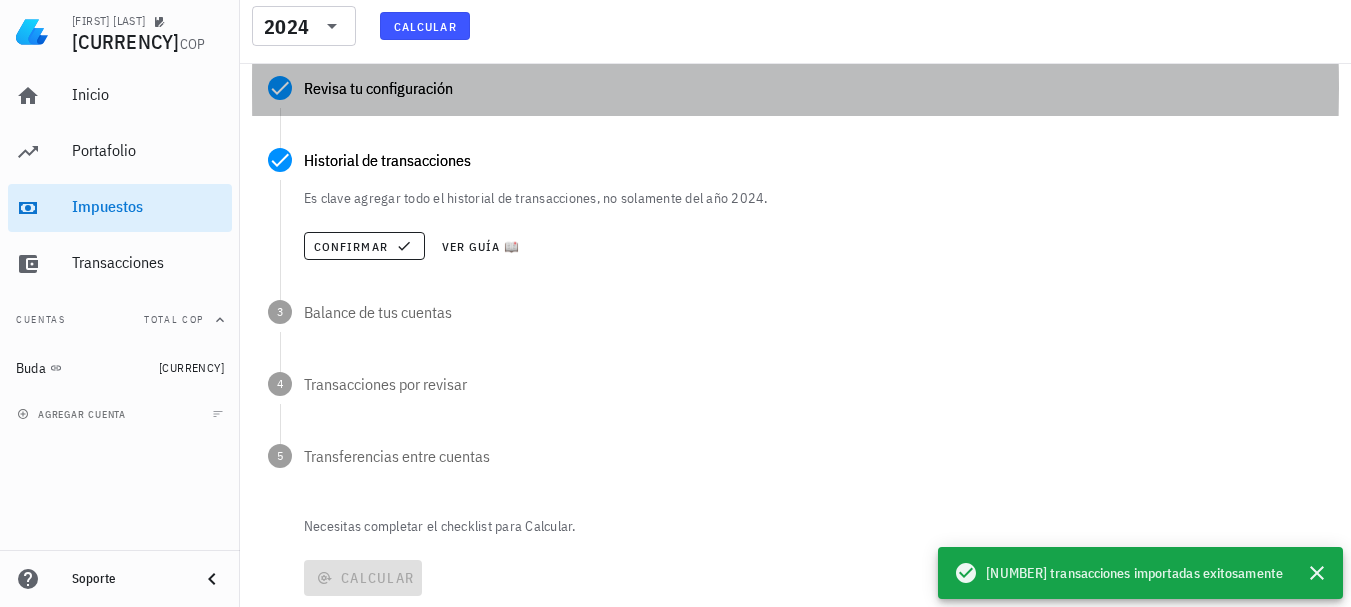 click on "Revisa tu configuración" at bounding box center (795, 88) 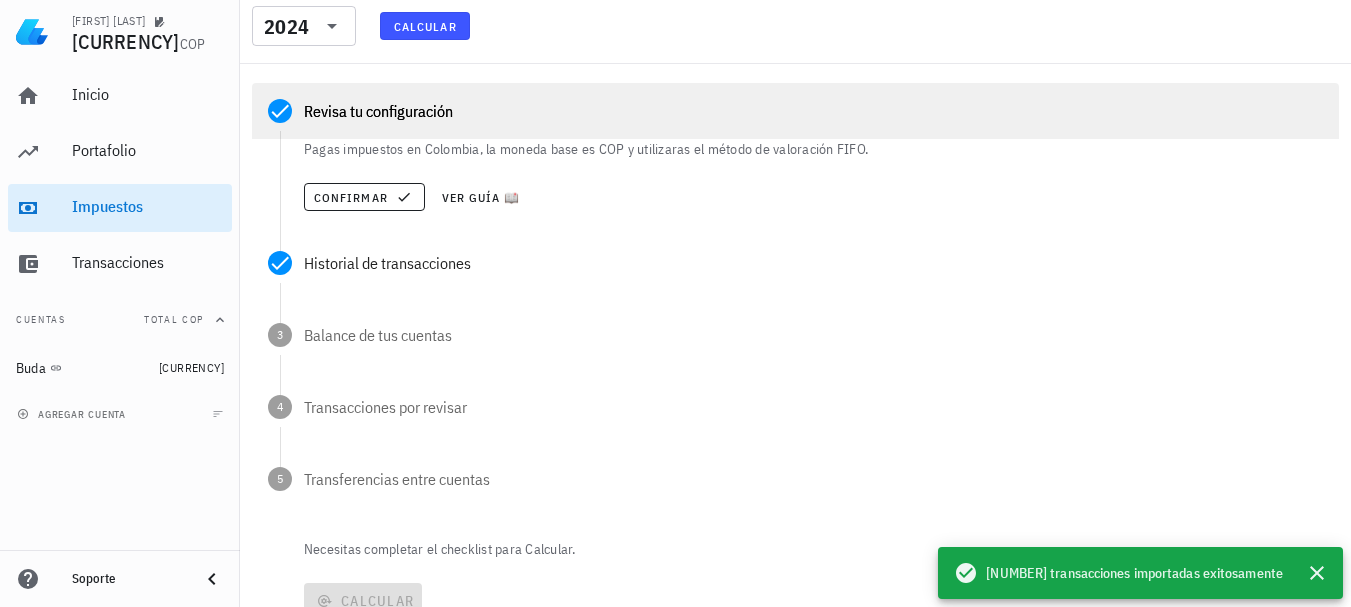 scroll, scrollTop: 238, scrollLeft: 0, axis: vertical 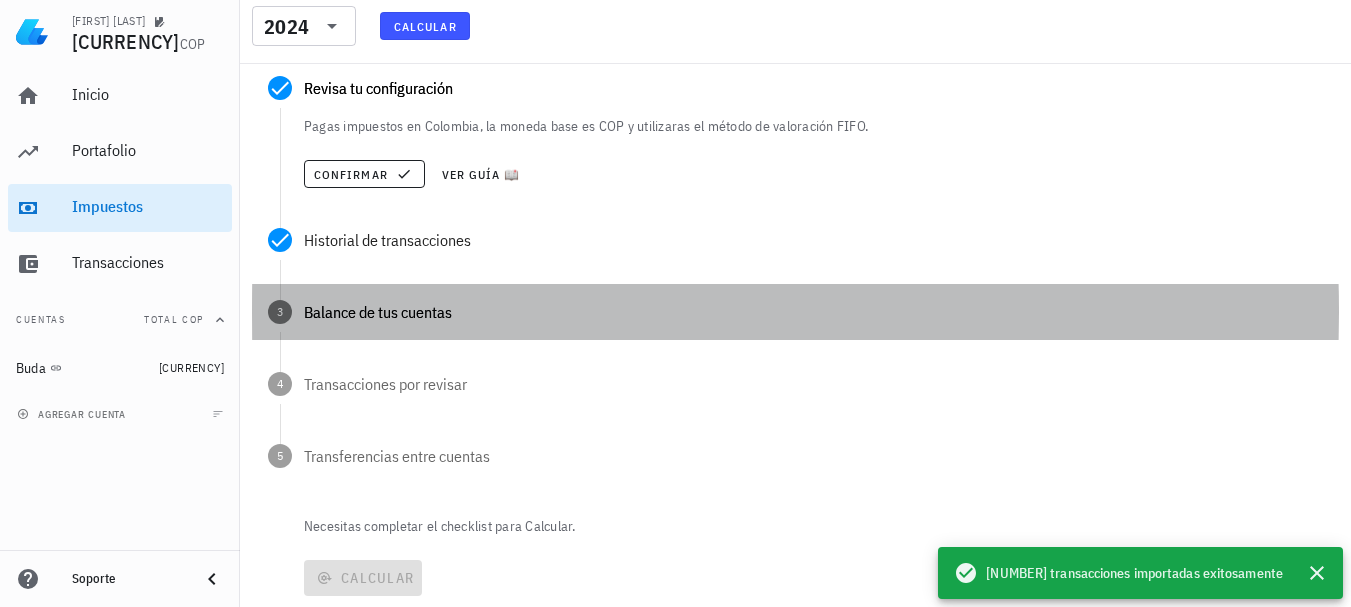 click on "Balance de tus cuentas" at bounding box center (813, 312) 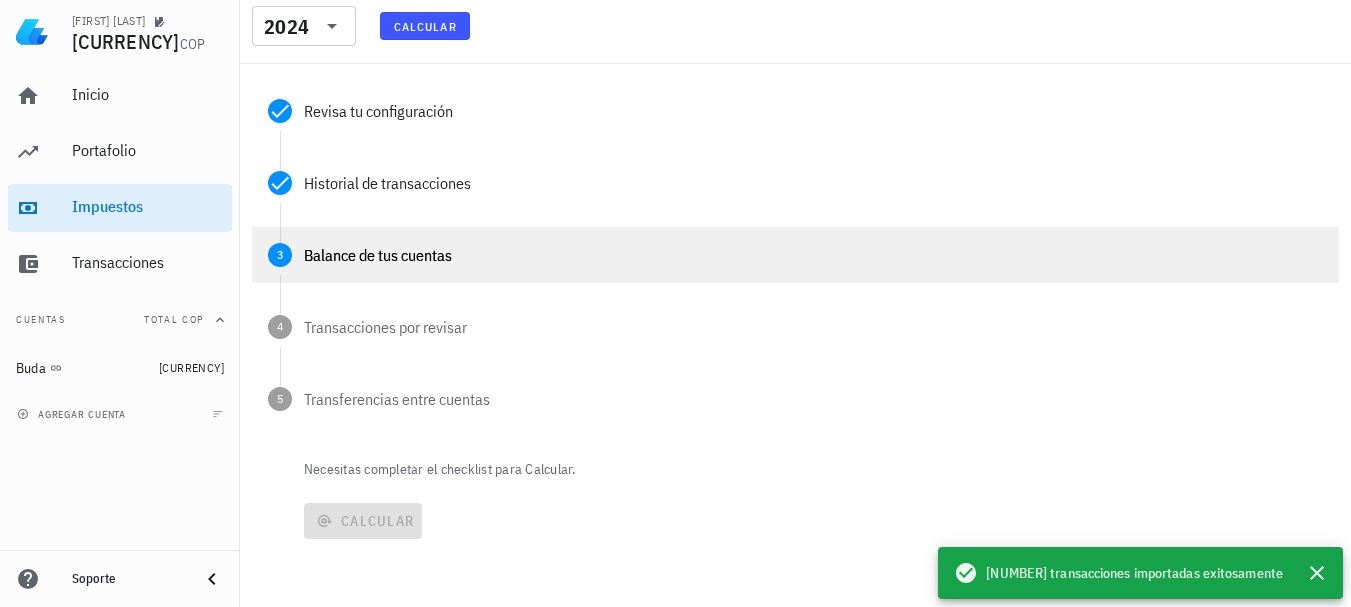 scroll, scrollTop: 238, scrollLeft: 0, axis: vertical 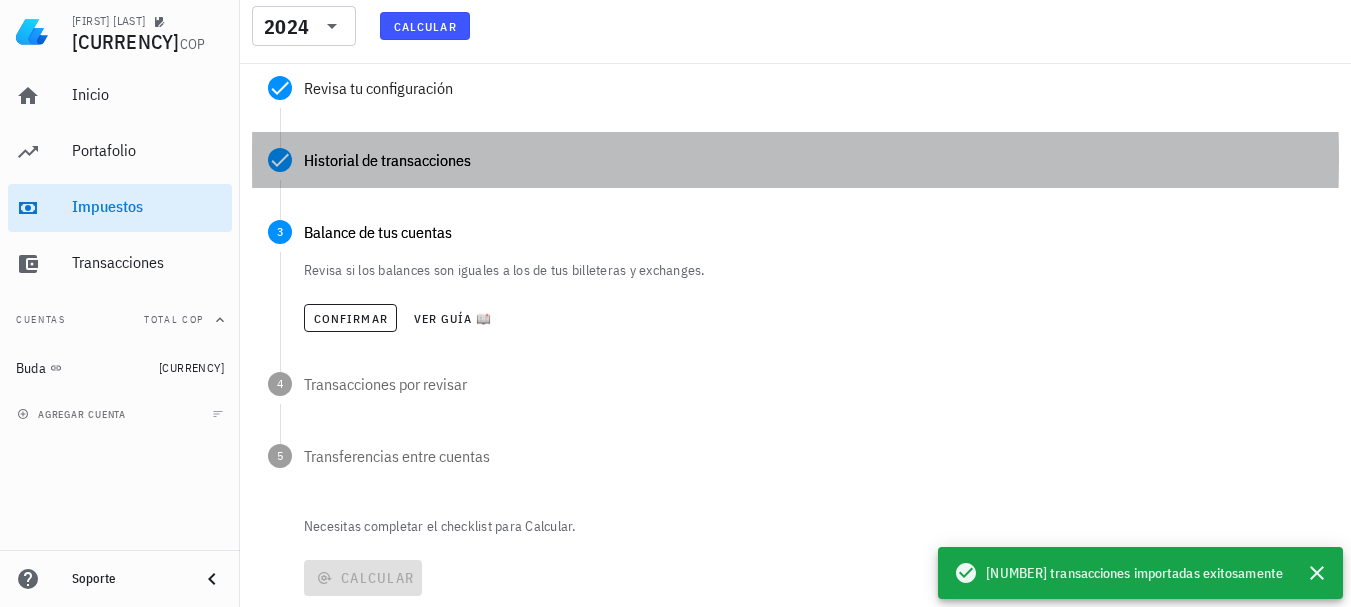 click on "Historial de transacciones" at bounding box center [795, 160] 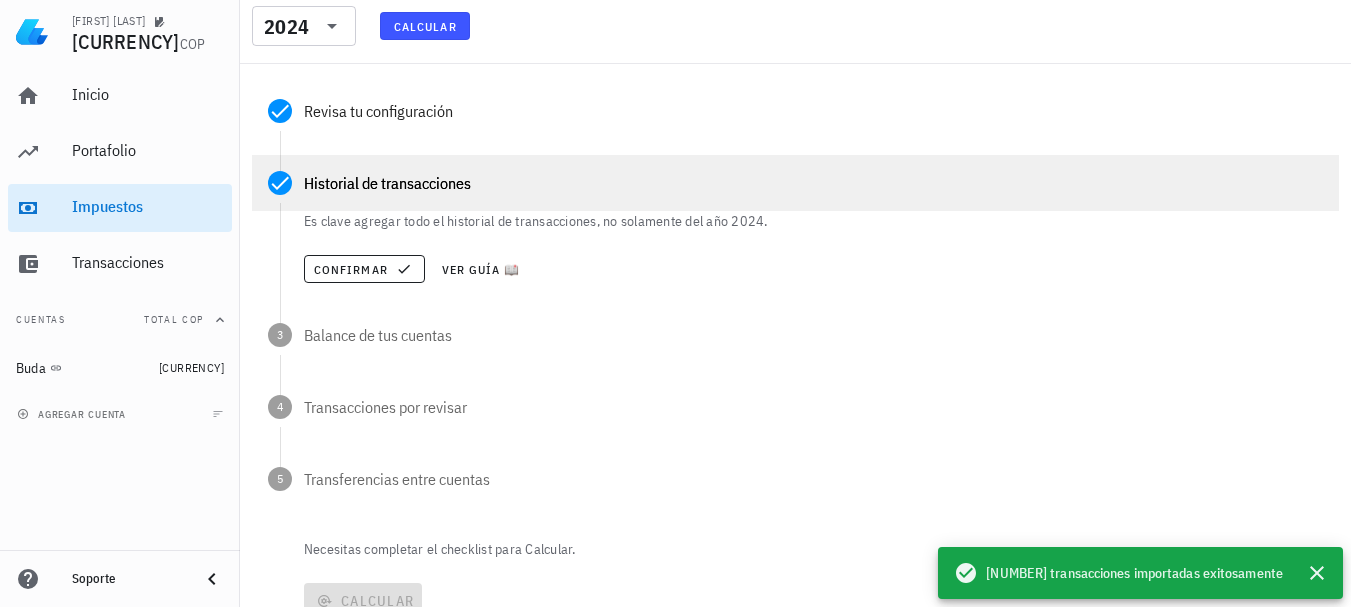 scroll, scrollTop: 238, scrollLeft: 0, axis: vertical 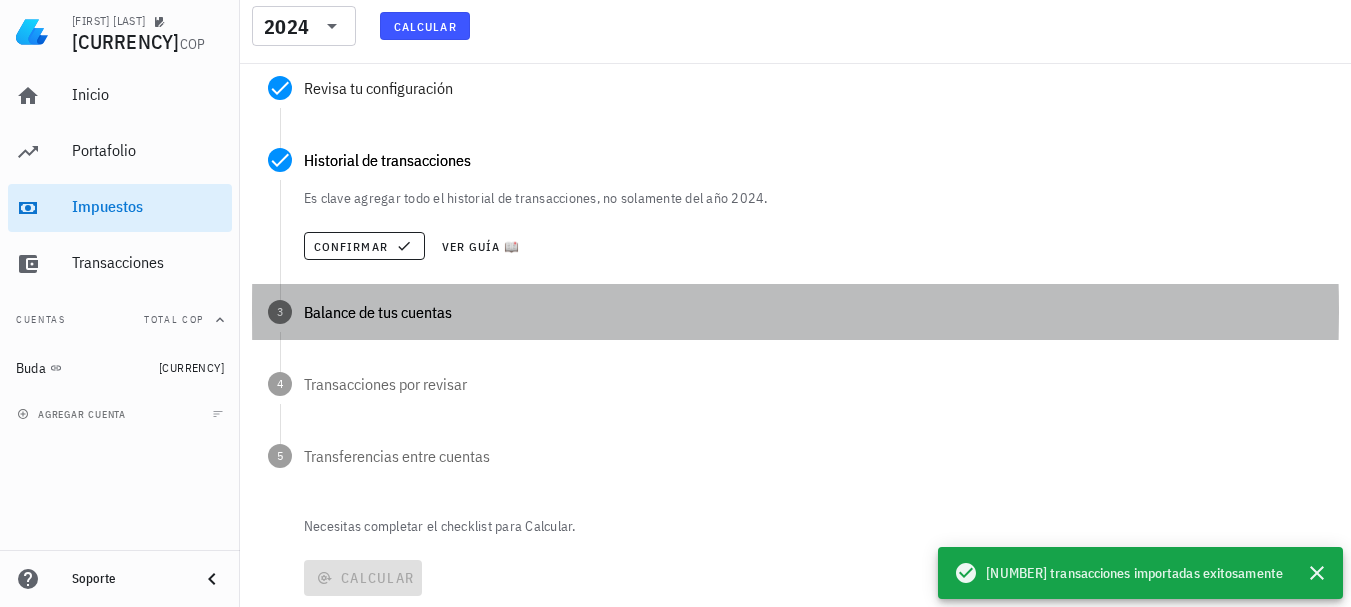 click on "Balance de tus cuentas" at bounding box center [813, 312] 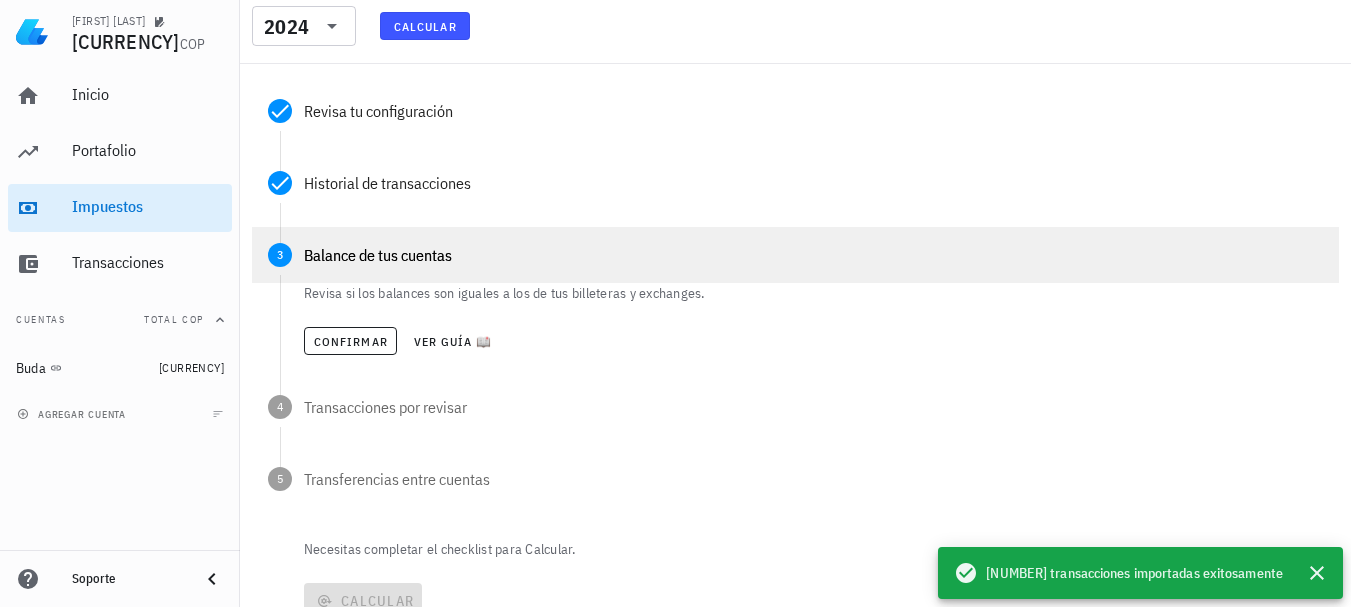 scroll, scrollTop: 238, scrollLeft: 0, axis: vertical 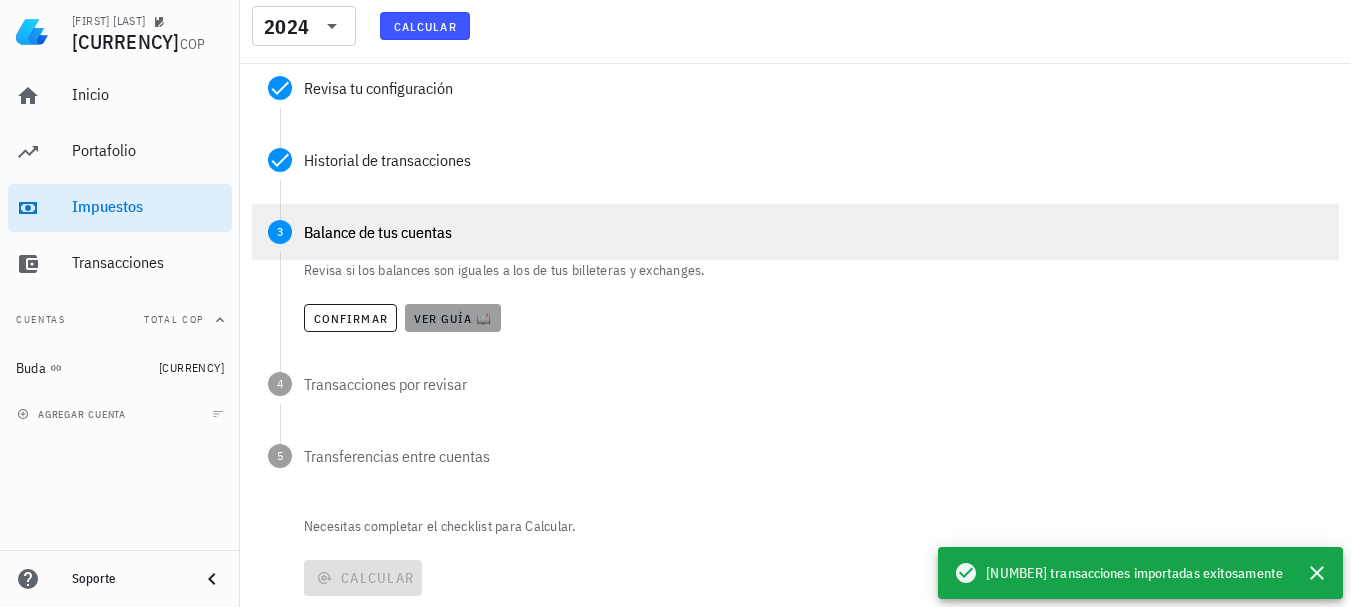 click on "Ver guía 📖" at bounding box center [453, 318] 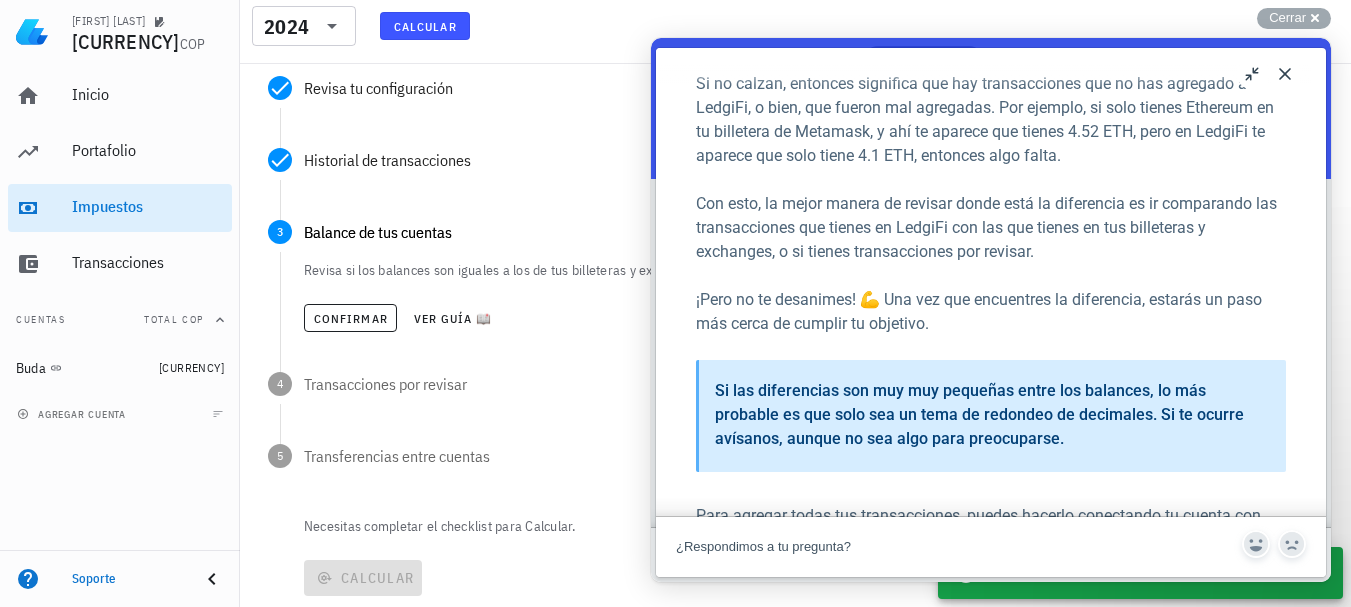 scroll, scrollTop: 274, scrollLeft: 0, axis: vertical 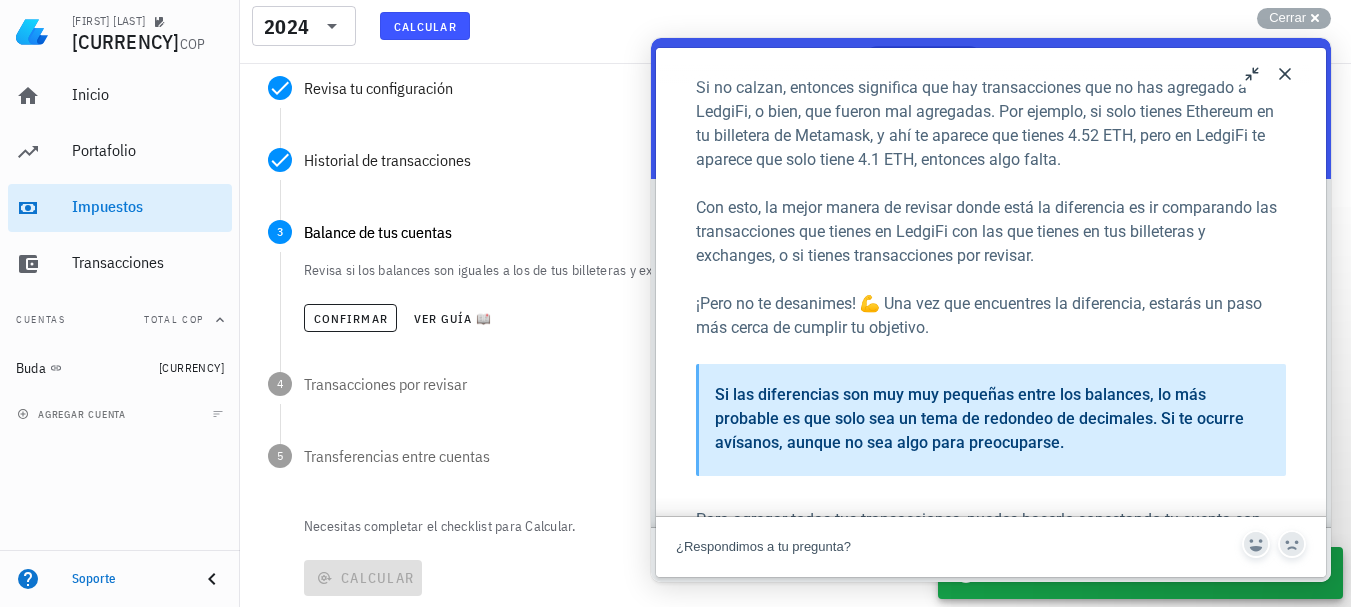 drag, startPoint x: 1316, startPoint y: 173, endPoint x: 2003, endPoint y: 349, distance: 709.18616 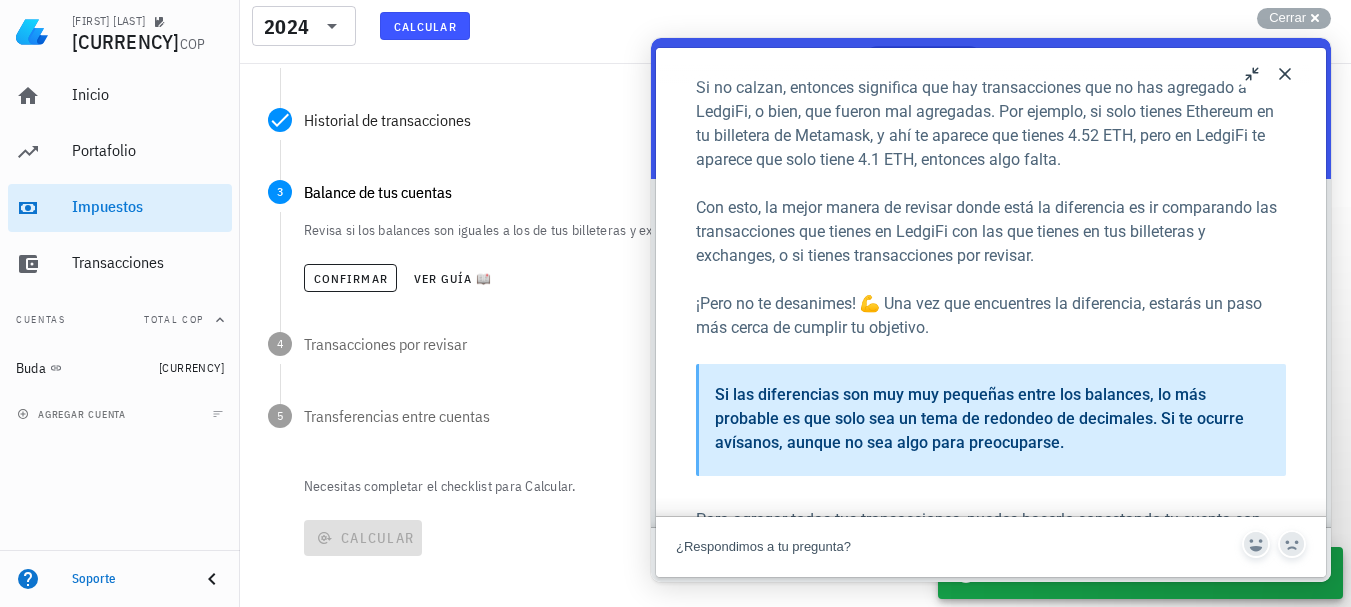 scroll, scrollTop: 387, scrollLeft: 0, axis: vertical 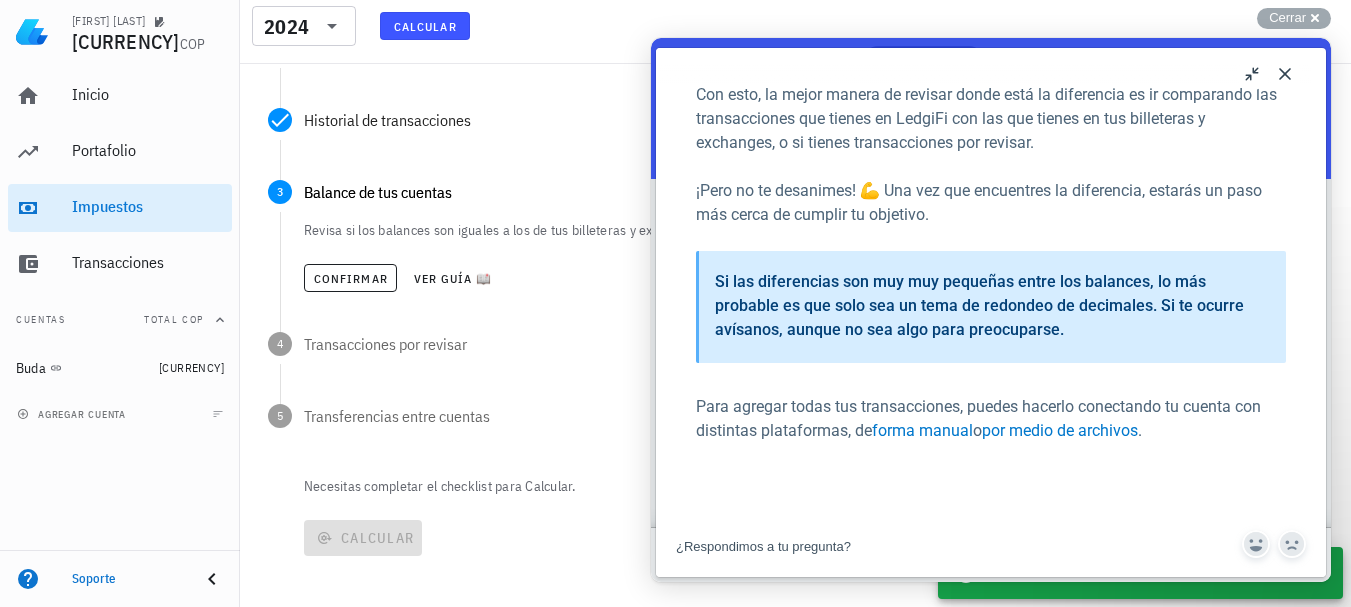 drag, startPoint x: 1314, startPoint y: 307, endPoint x: 2000, endPoint y: 469, distance: 704.8688 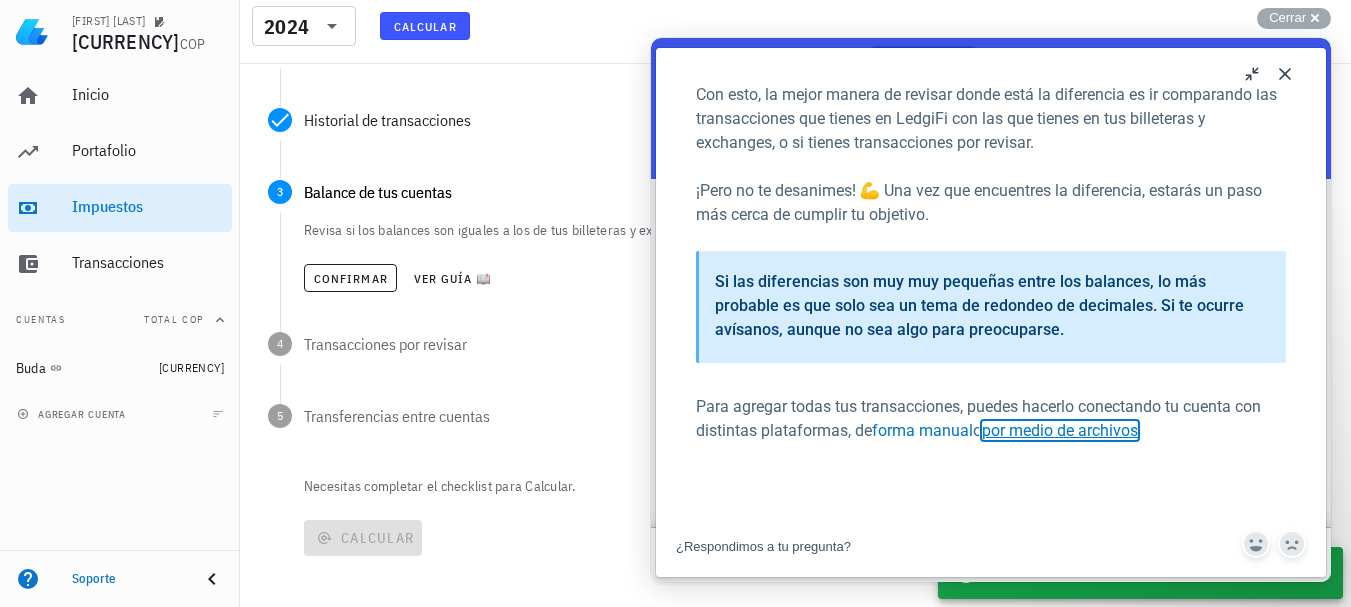 click on "por medio de archivos" at bounding box center [1060, 430] 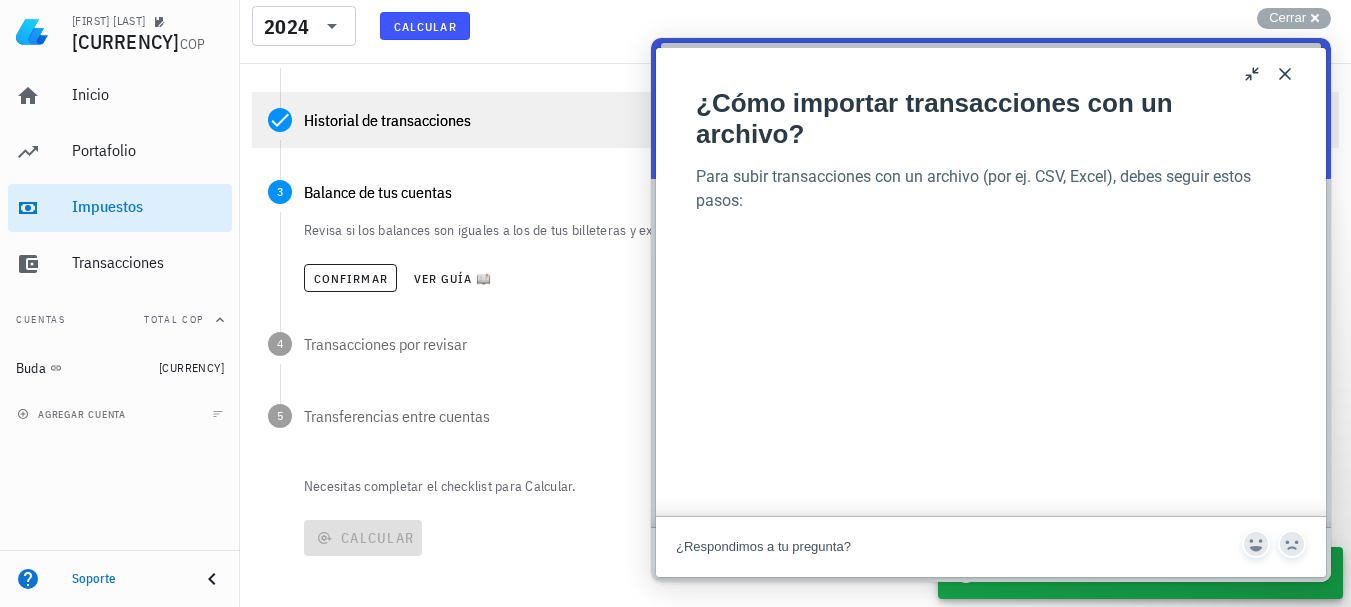 drag, startPoint x: 1333, startPoint y: 87, endPoint x: 1333, endPoint y: 102, distance: 15 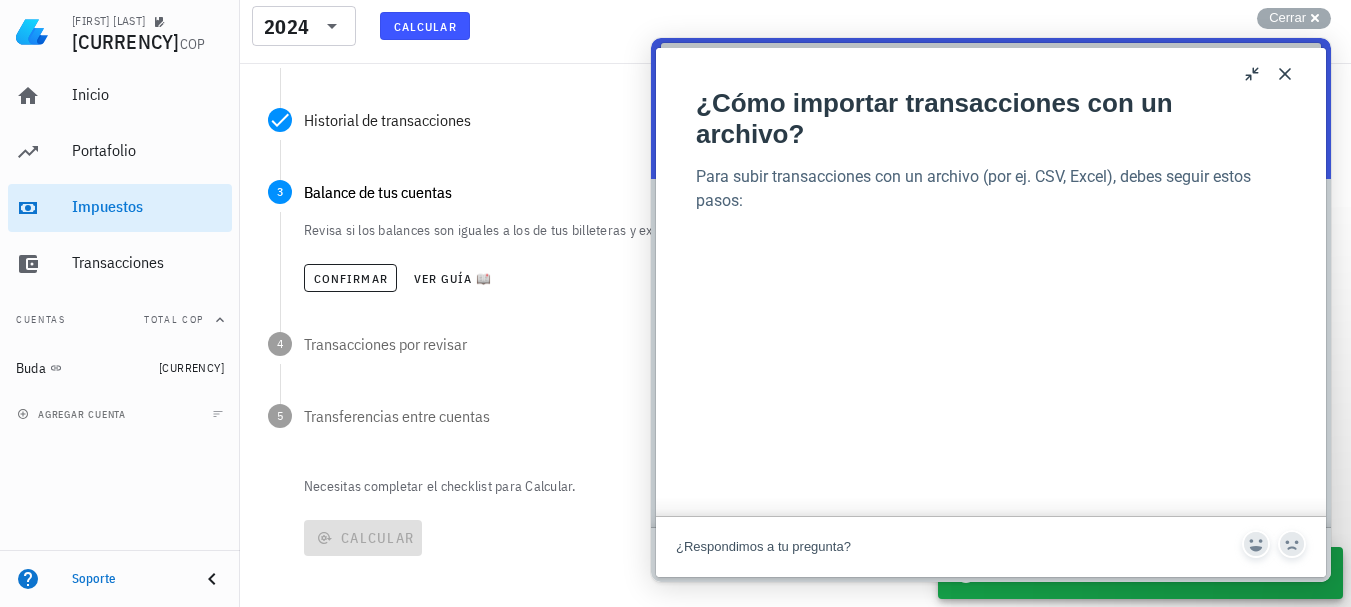 scroll, scrollTop: 0, scrollLeft: 0, axis: both 